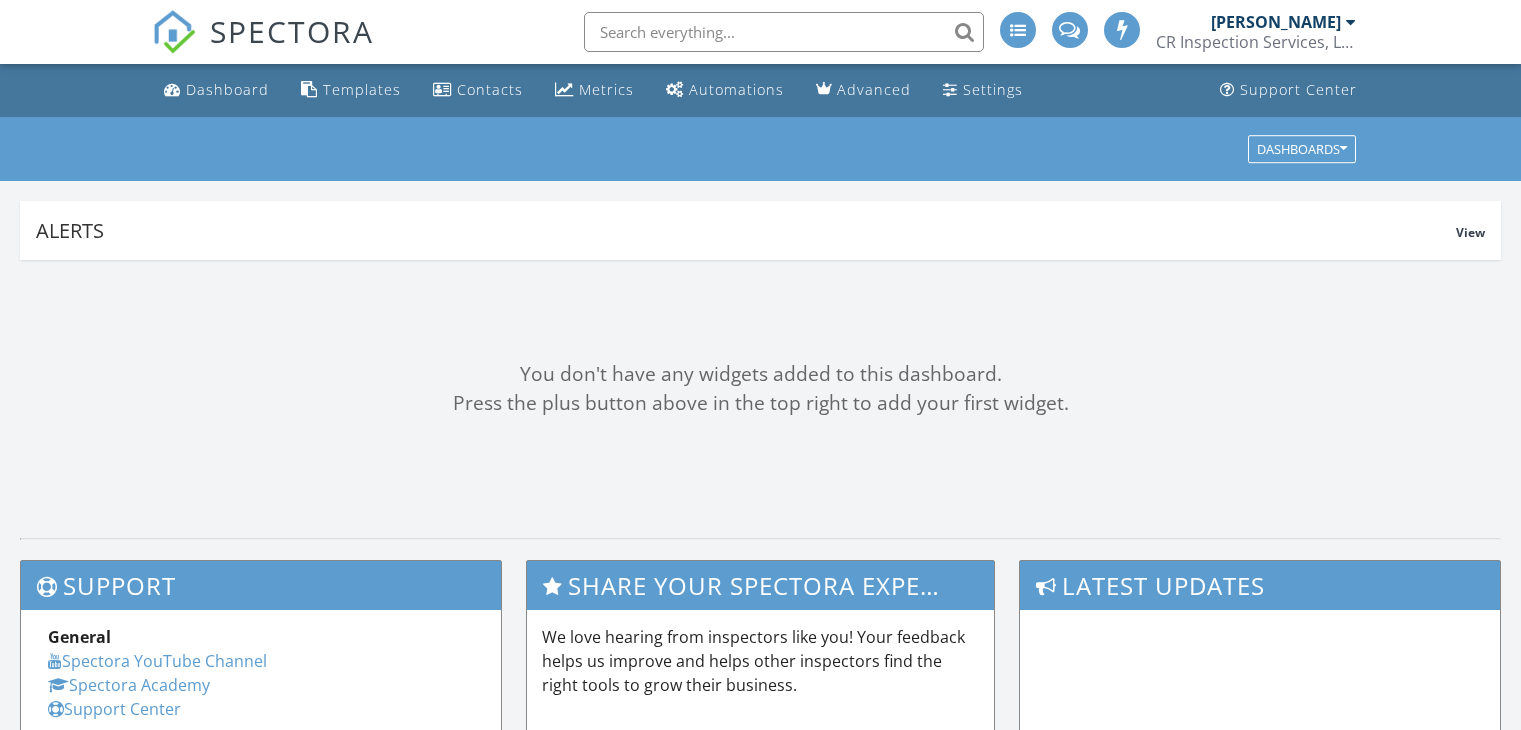 scroll, scrollTop: 0, scrollLeft: 0, axis: both 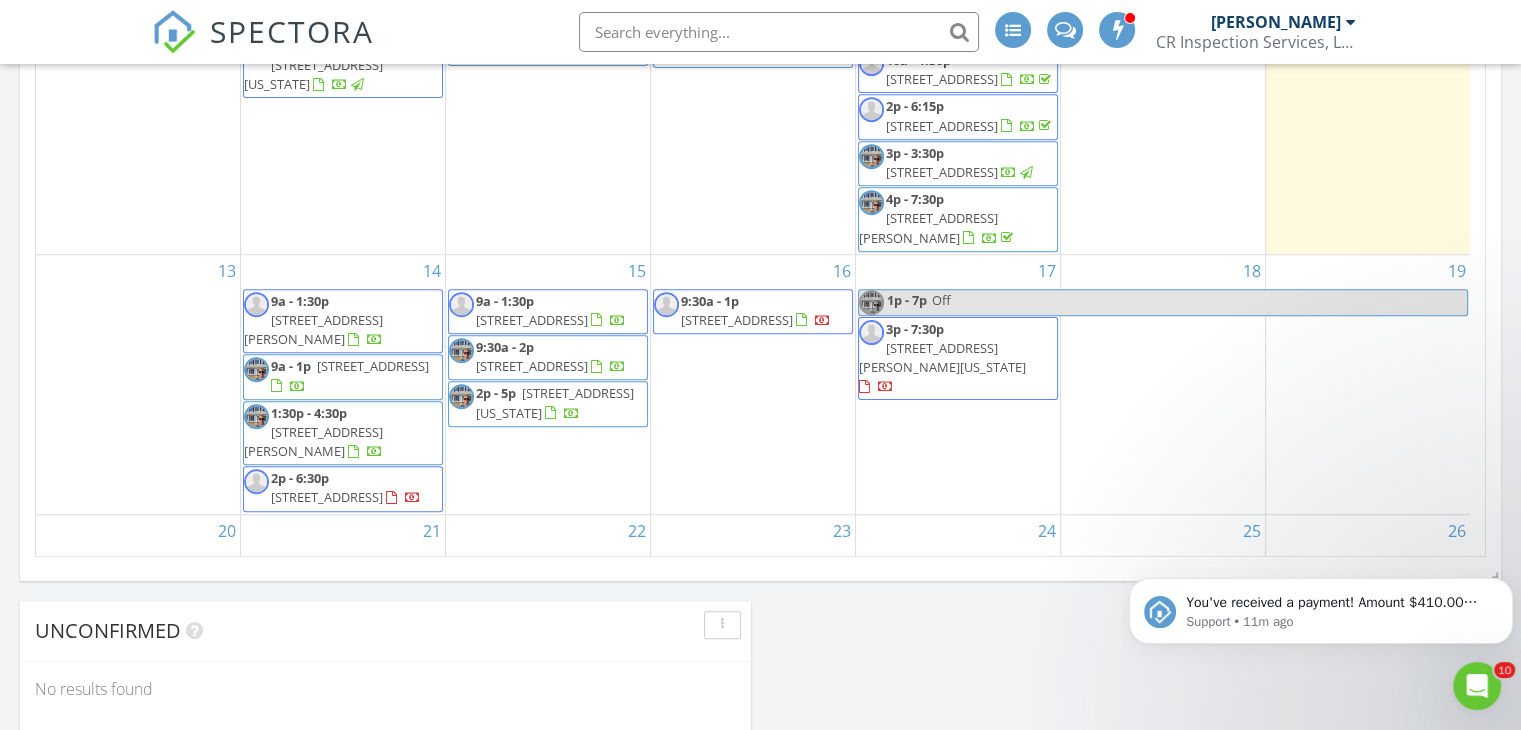 click on "You've received a payment!  Amount  $410.00  Fee  $11.58  Net  $398.42  Transaction #  pi_3RkBGyK7snlDGpRF1z60r09T  Inspection  5360 Parsonage Ct, Virginia Beach, VA 23455 Payouts to your bank or debit card occur on a daily basis. Each payment usually takes two business days to process. You can view your pending payout amount here. If you have any questions reach out on our chat bubble at app.spectora.com. Support • 11m ago" at bounding box center (1321, 519) 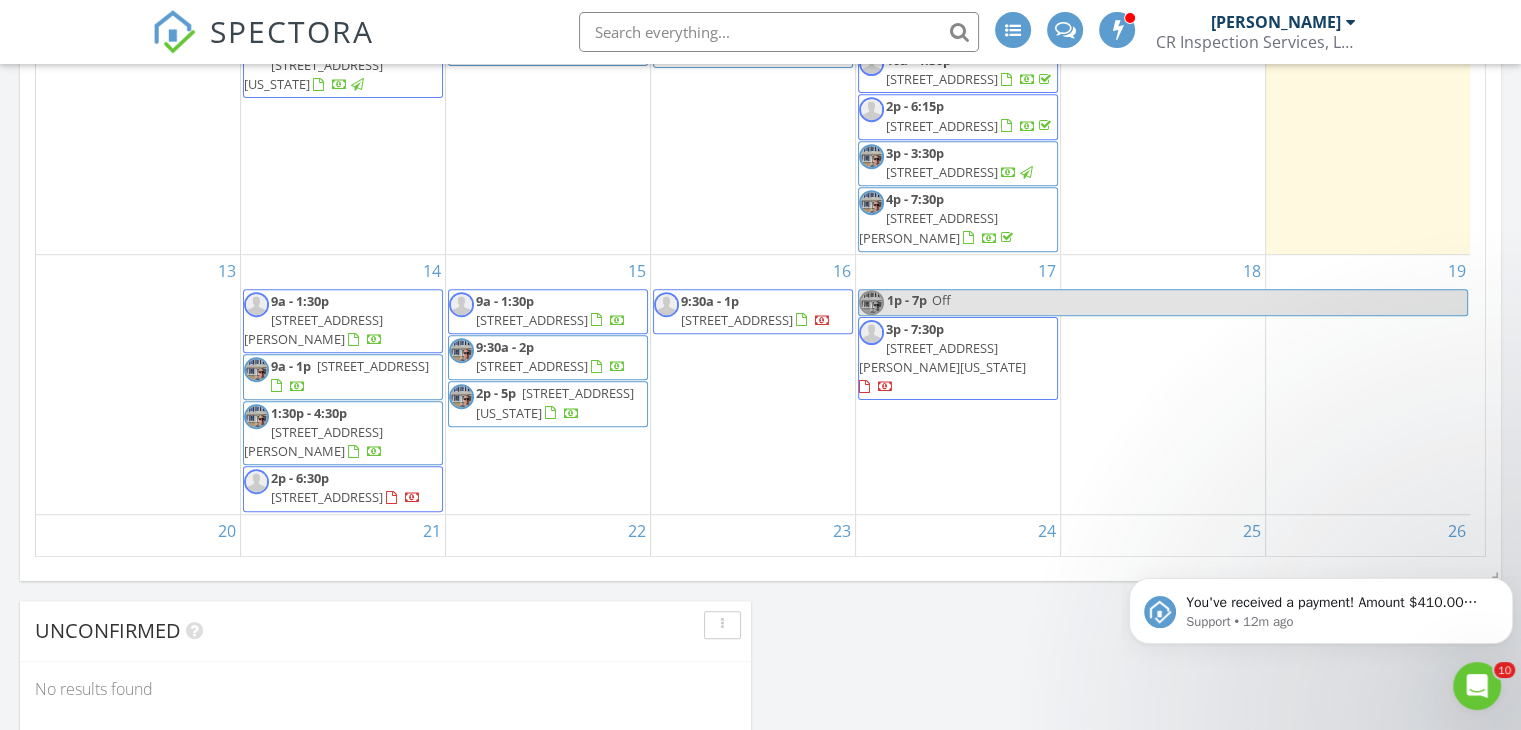 click on "You've received a payment!  Amount  $410.00  Fee  $11.58  Net  $398.42  Transaction #  pi_3RkBGyK7snlDGpRF1z60r09T  Inspection  5360 Parsonage Ct, Virginia Beach, VA 23455 Payouts to your bank or debit card occur on a daily basis. Each payment usually takes two business days to process. You can view your pending payout amount here. If you have any questions reach out on our chat bubble at app.spectora.com. Support • 12m ago" at bounding box center (1321, 519) 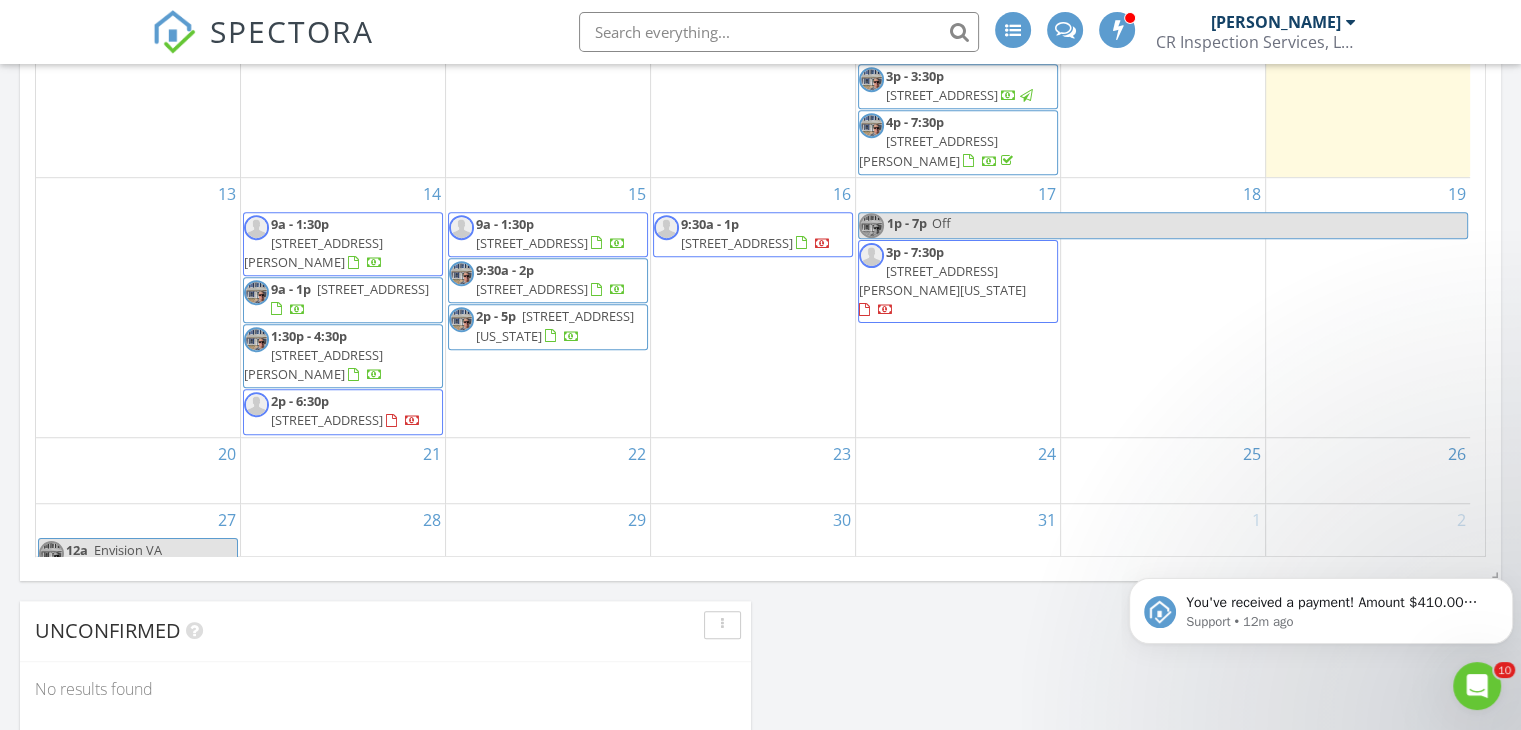 scroll, scrollTop: 107, scrollLeft: 0, axis: vertical 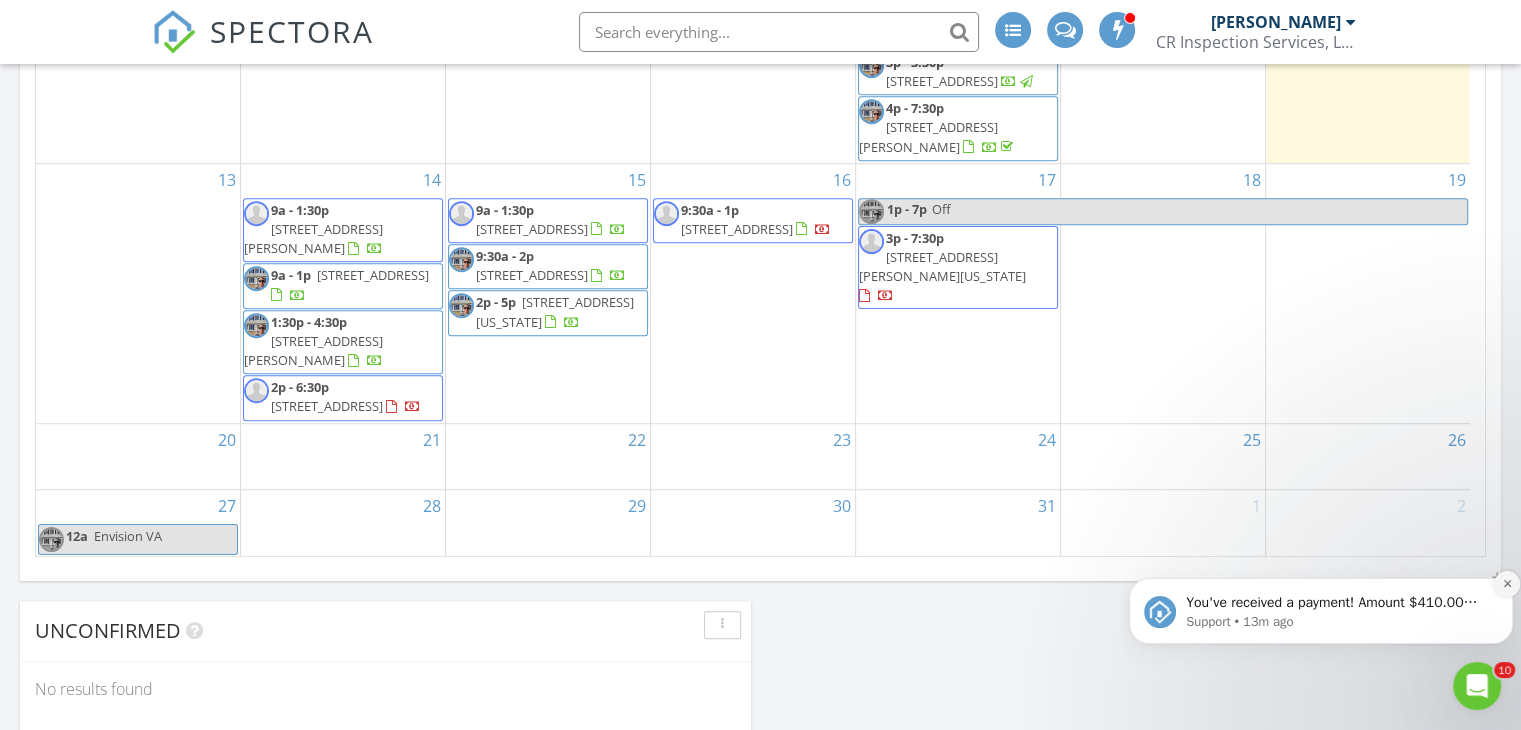 click 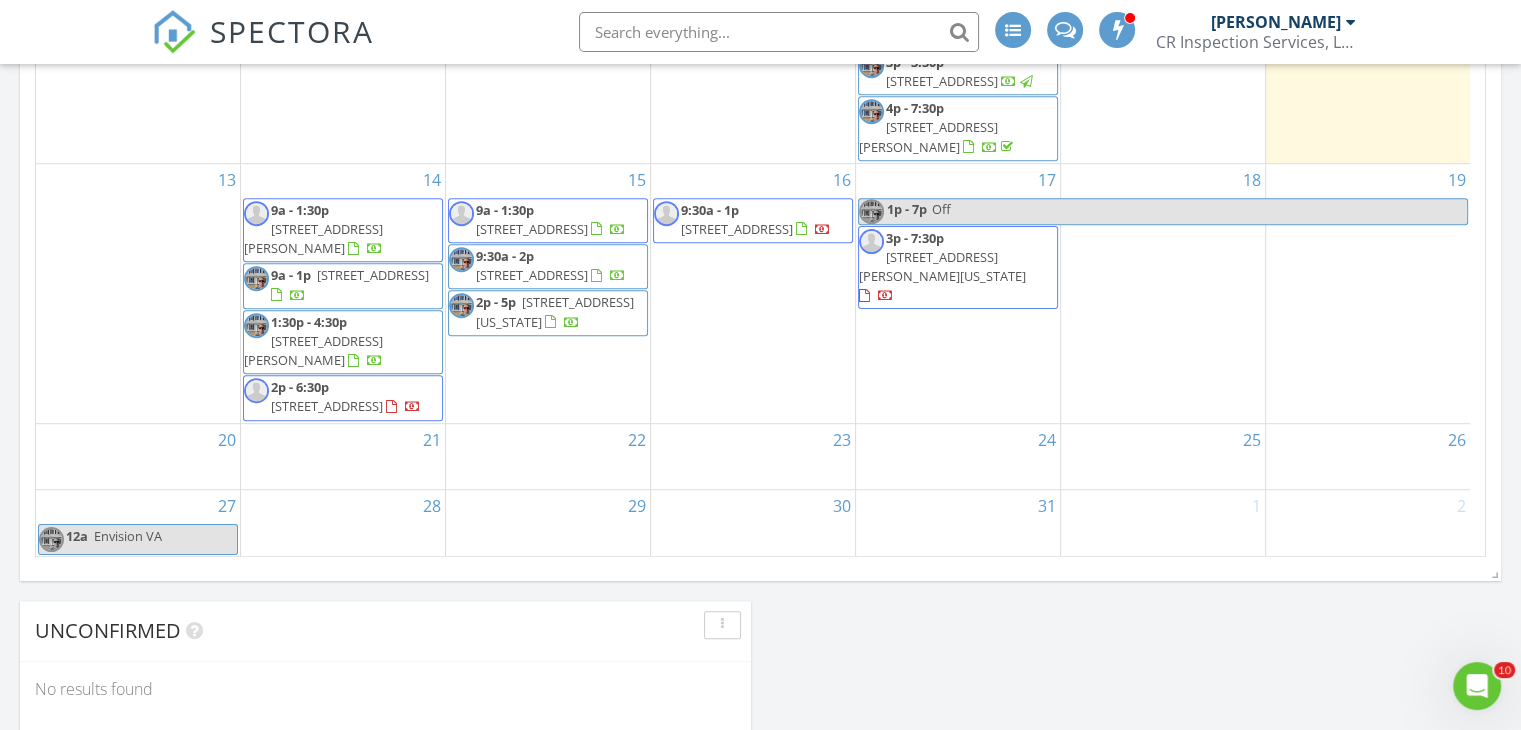 click on "Off" at bounding box center (1199, 211) 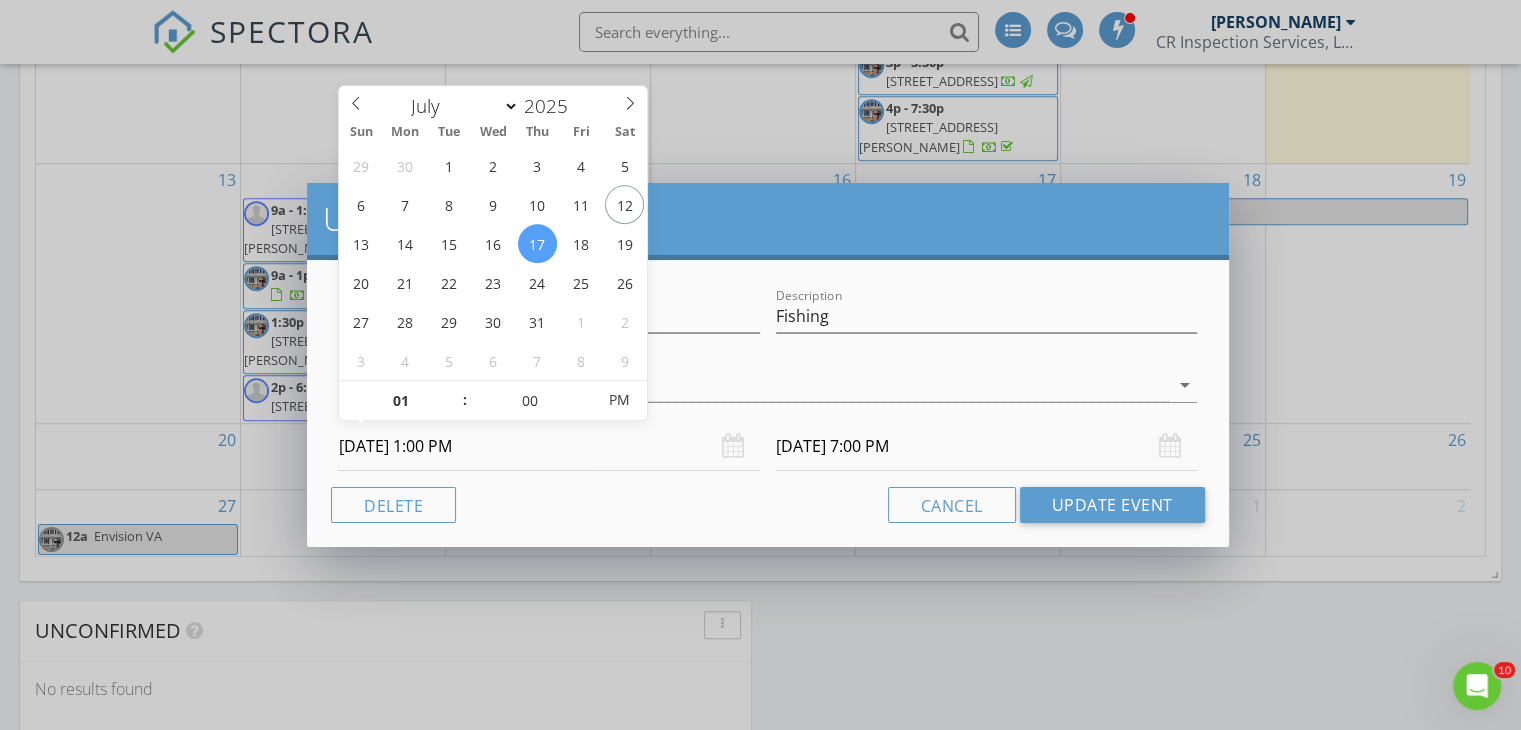 click on "07/17/2025 1:00 PM" at bounding box center [549, 446] 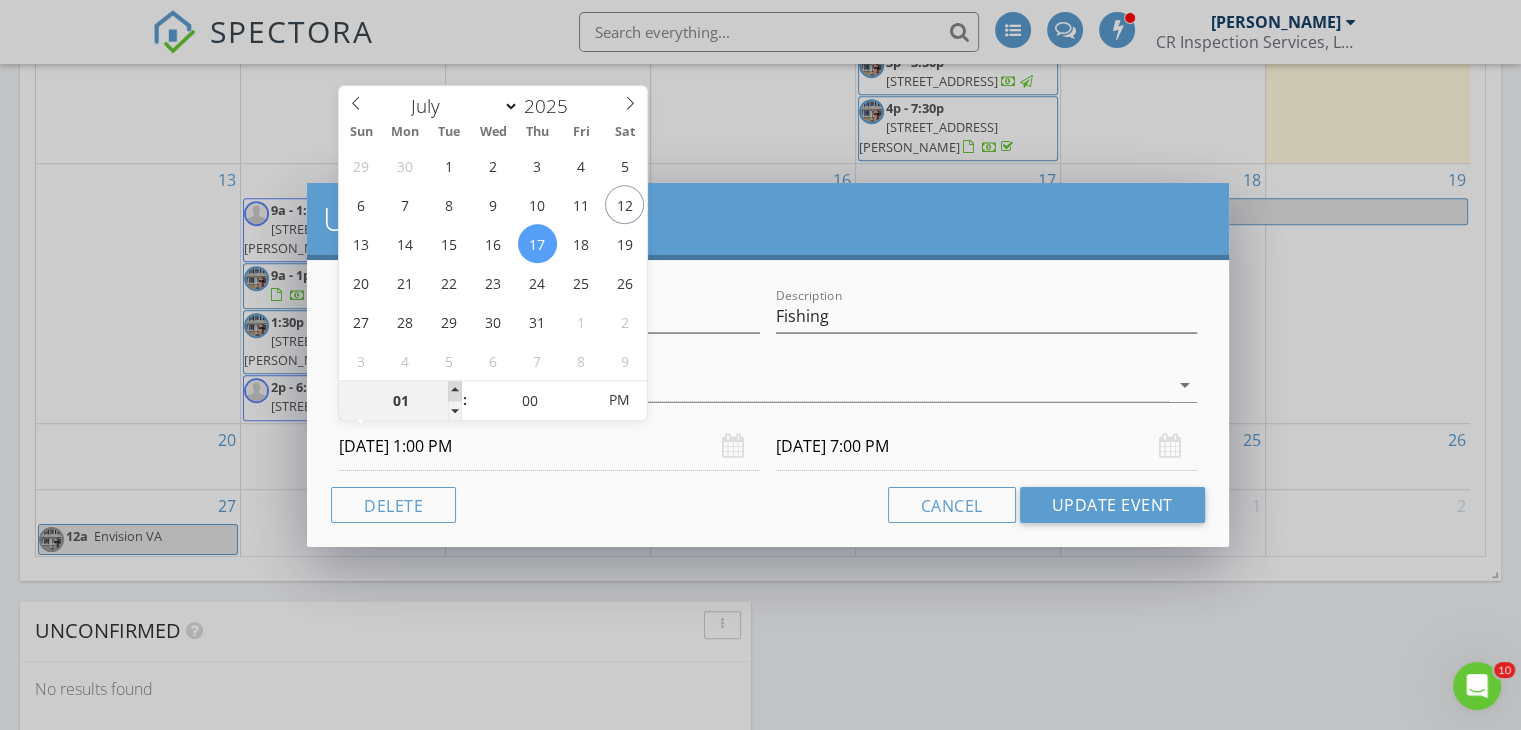 type on "02" 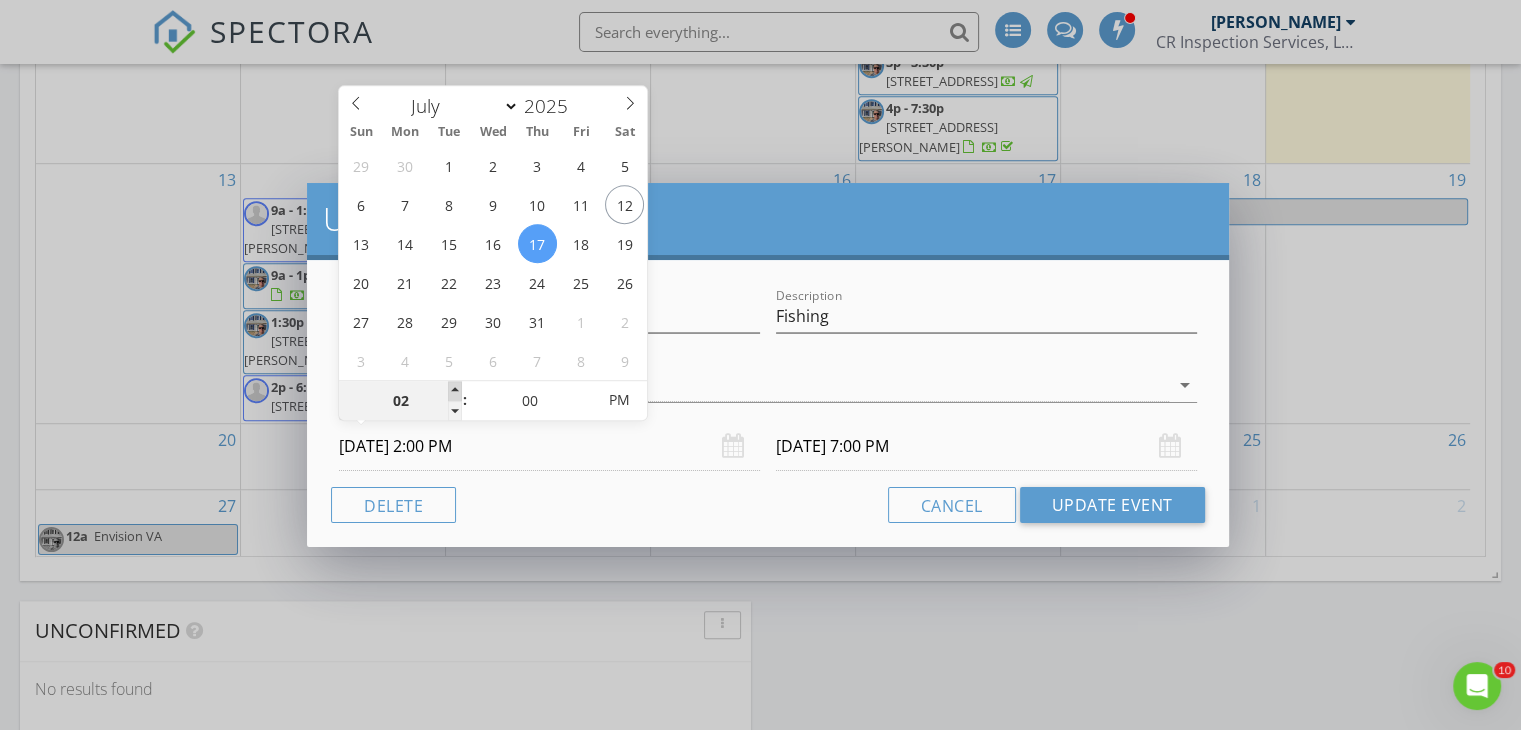 click at bounding box center (455, 391) 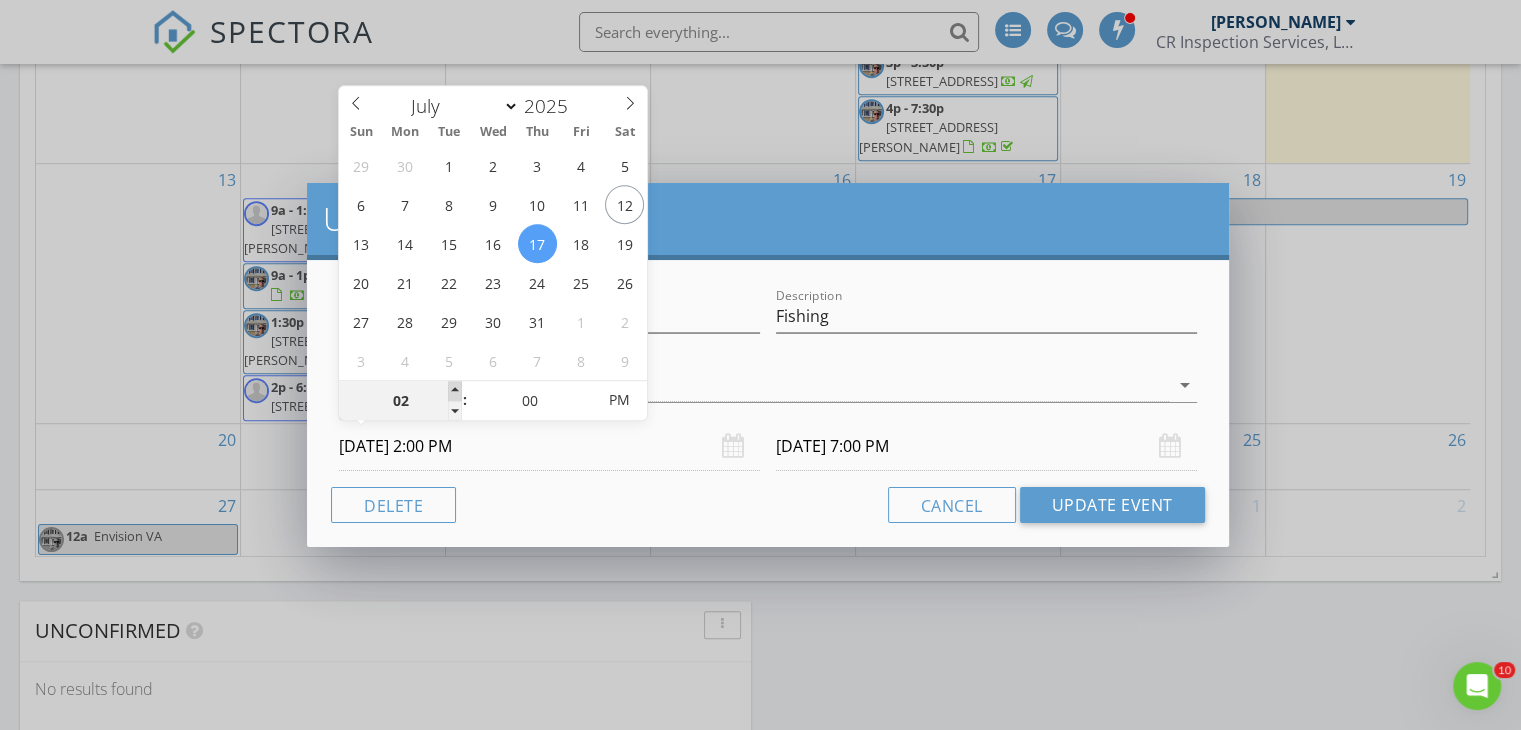 type on "03" 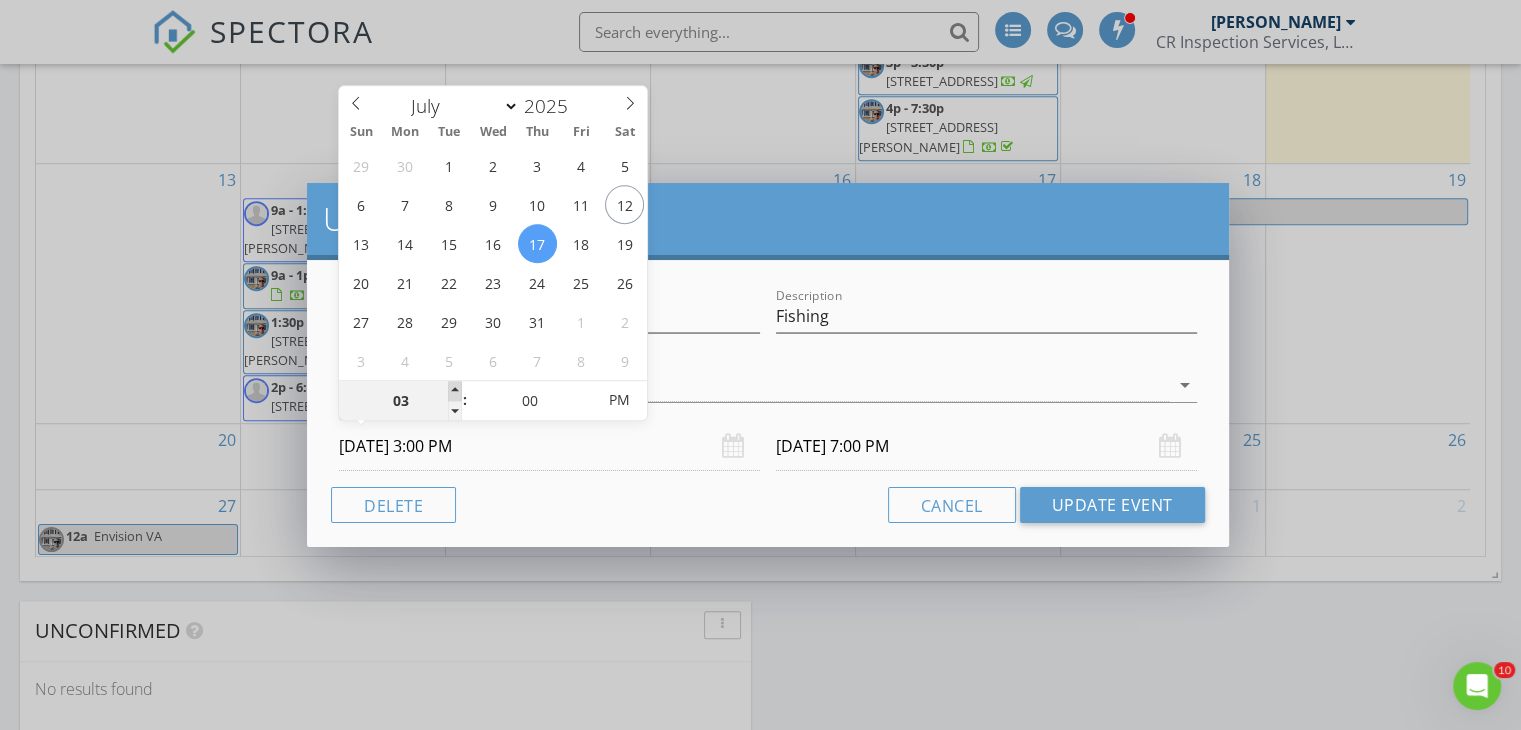 click at bounding box center (455, 391) 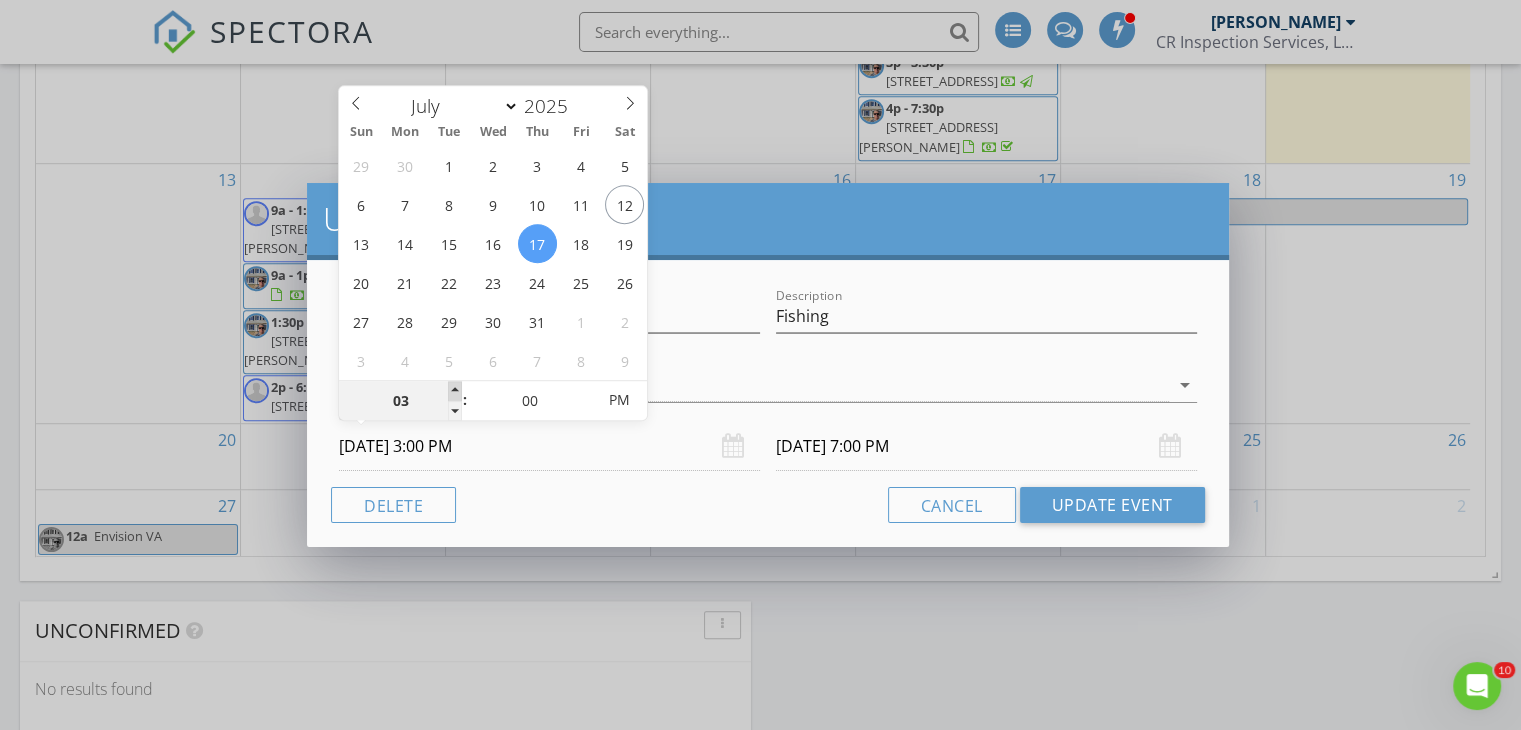 type on "07/19/2025 9:00 PM" 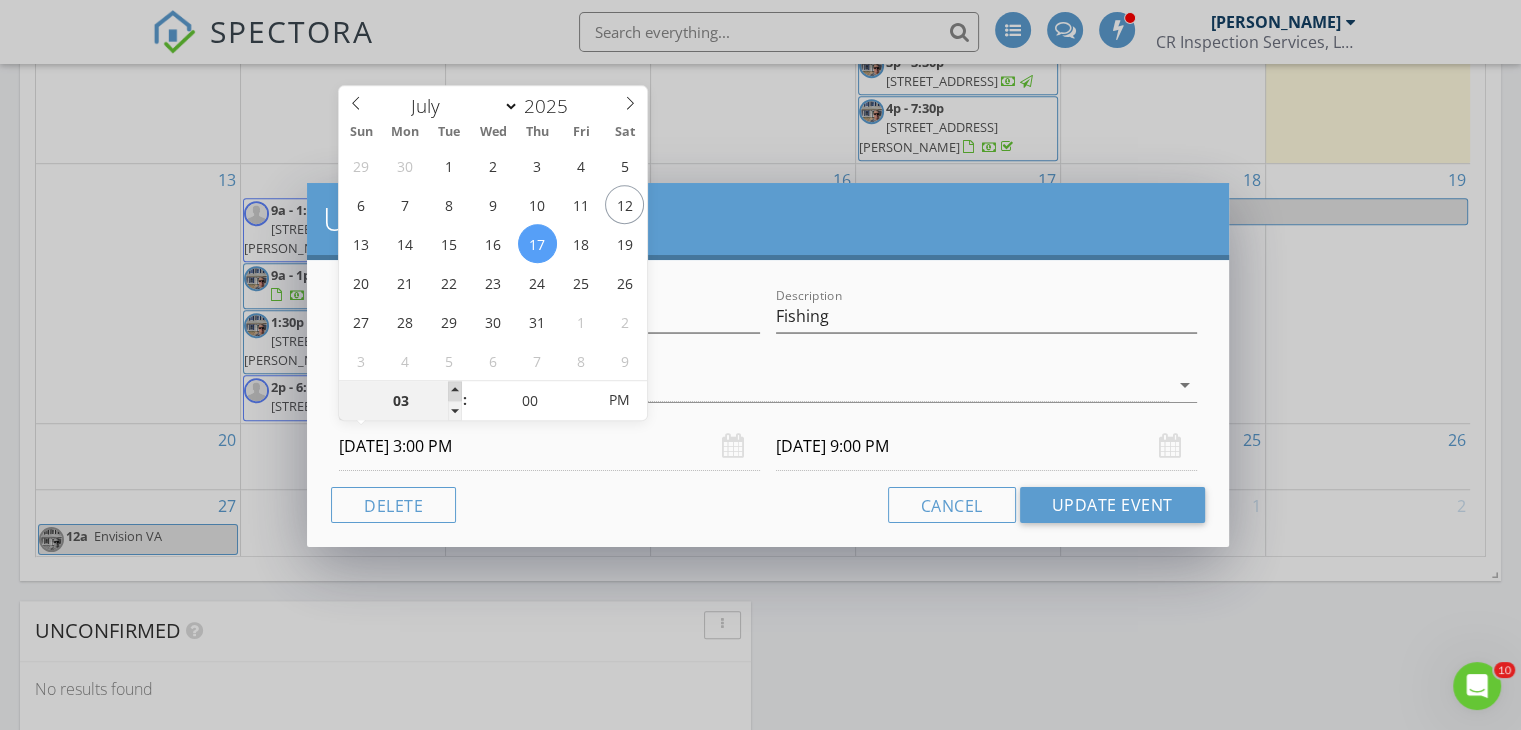 type on "04" 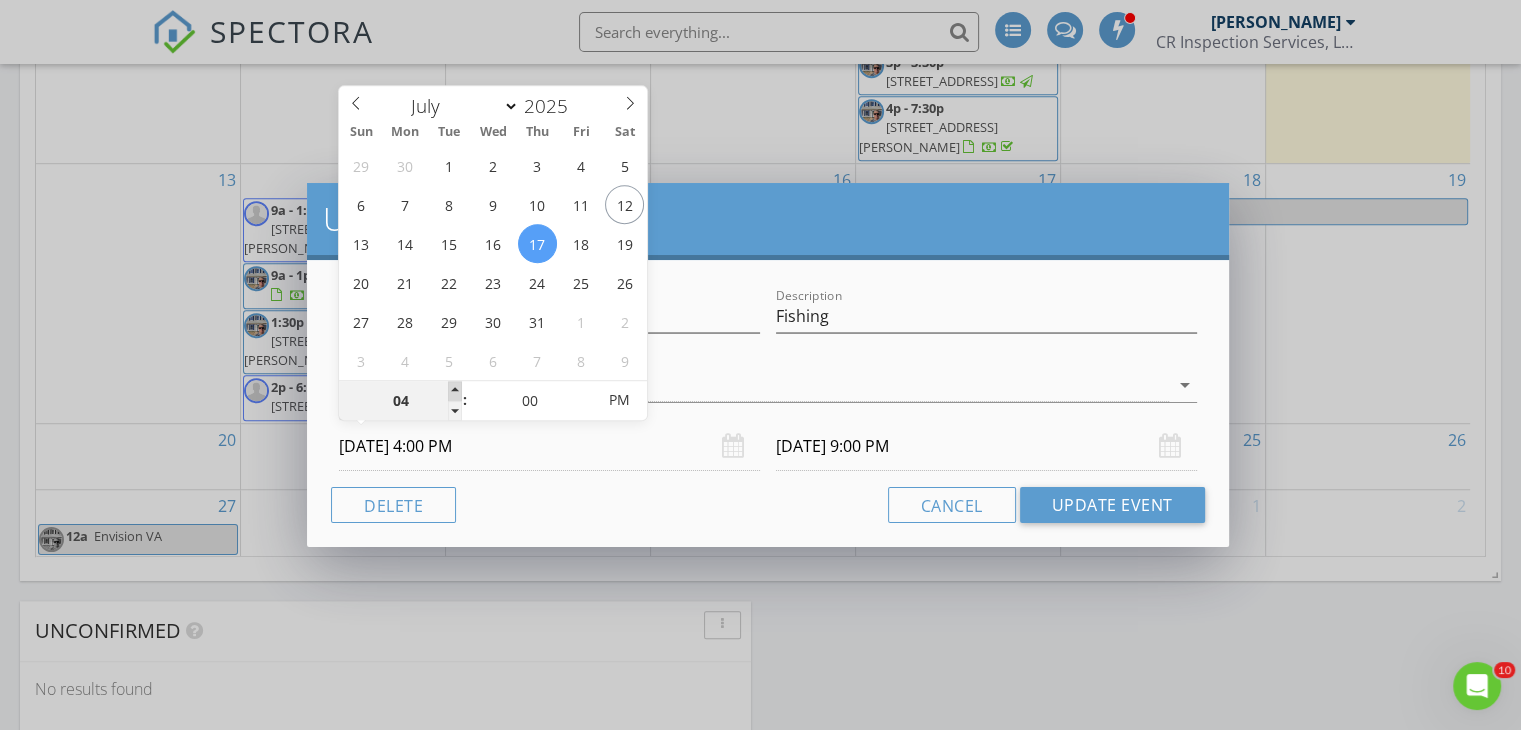 click at bounding box center [455, 391] 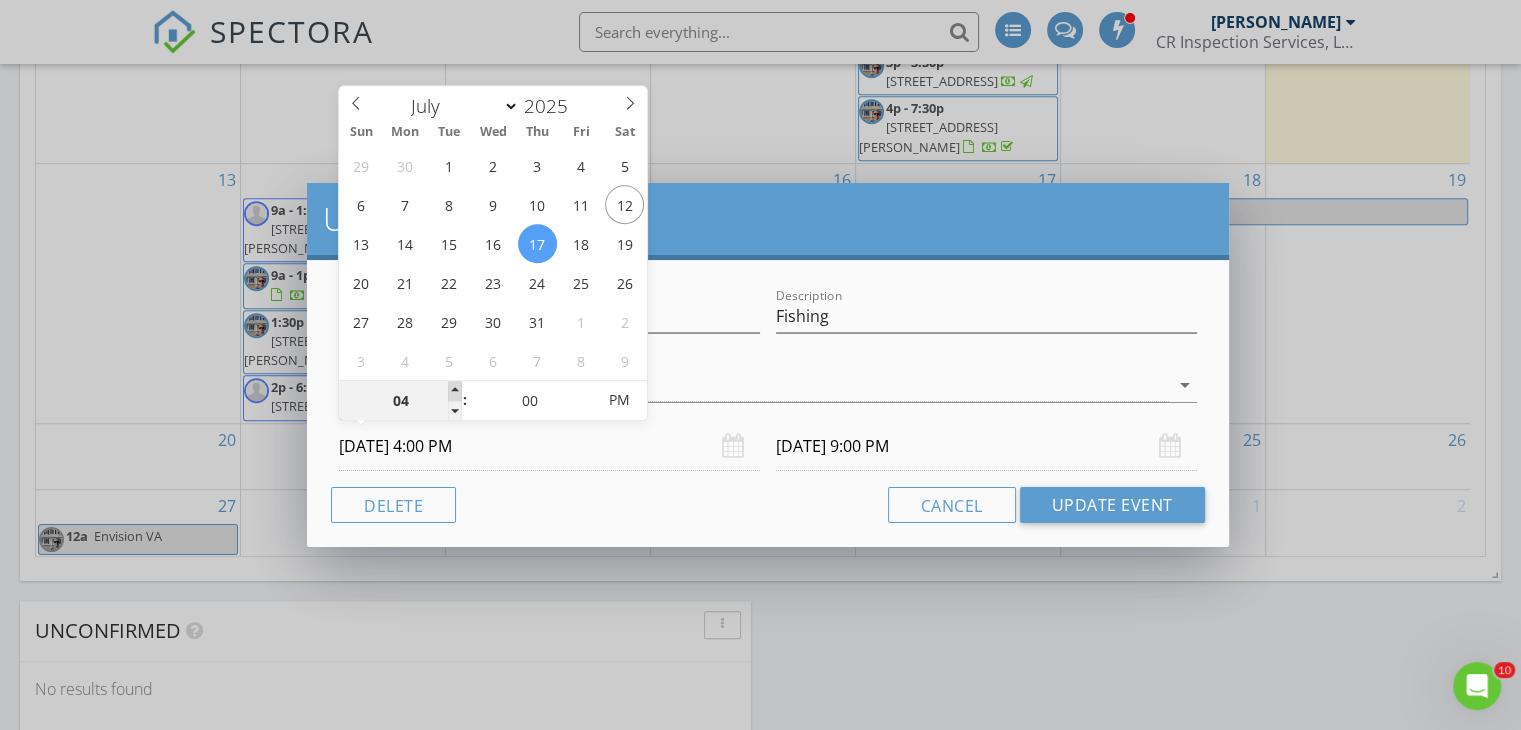 type on "07/19/2025 10:00 PM" 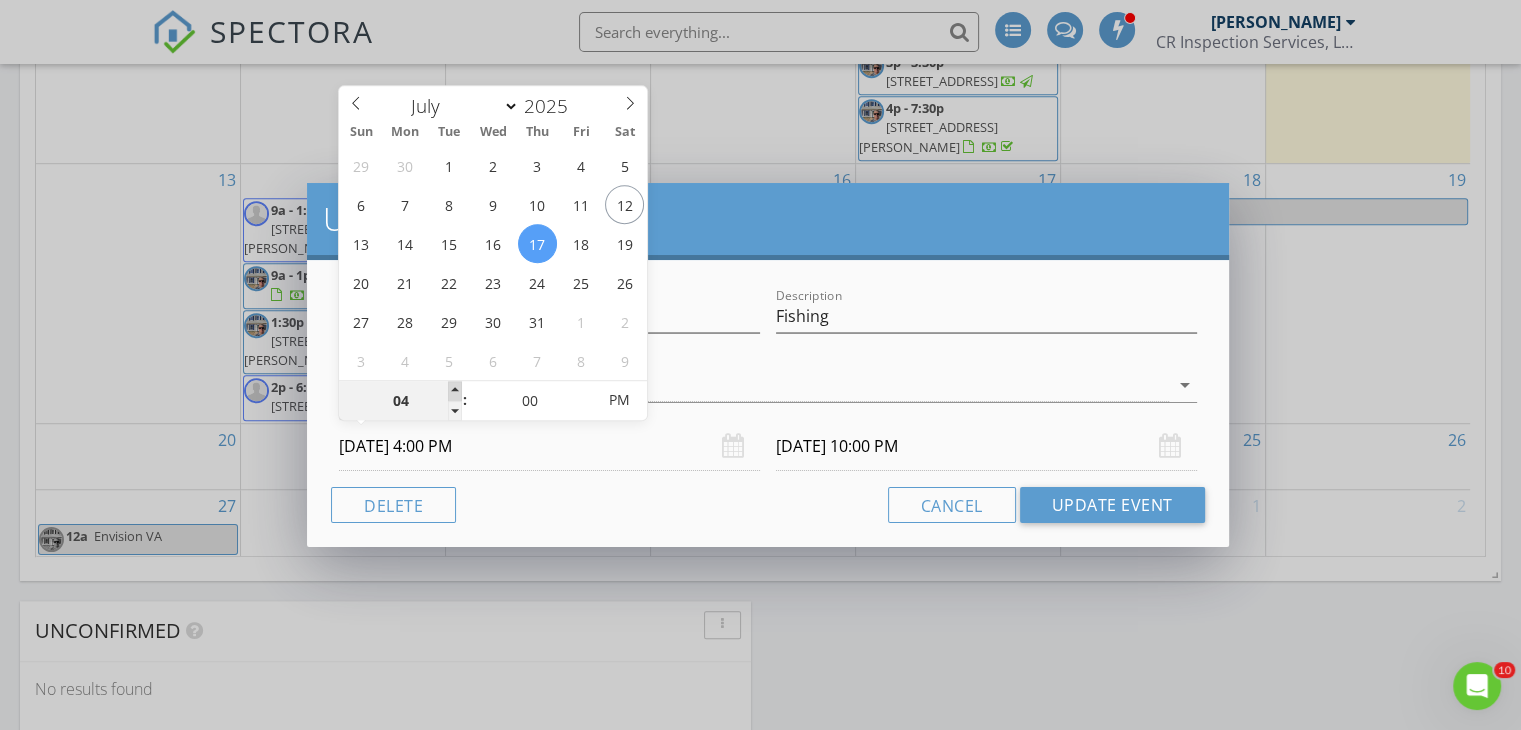 type on "05" 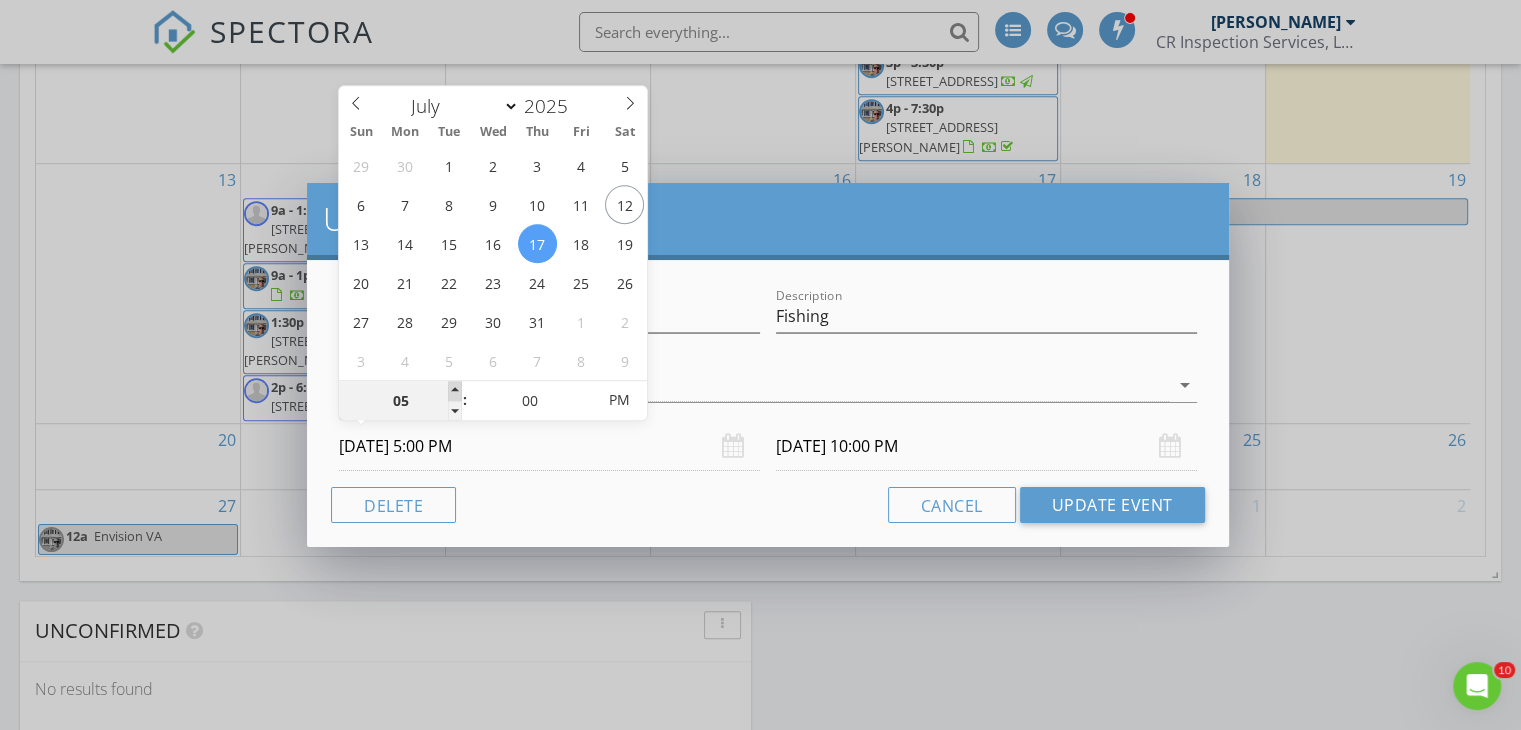 click at bounding box center (455, 391) 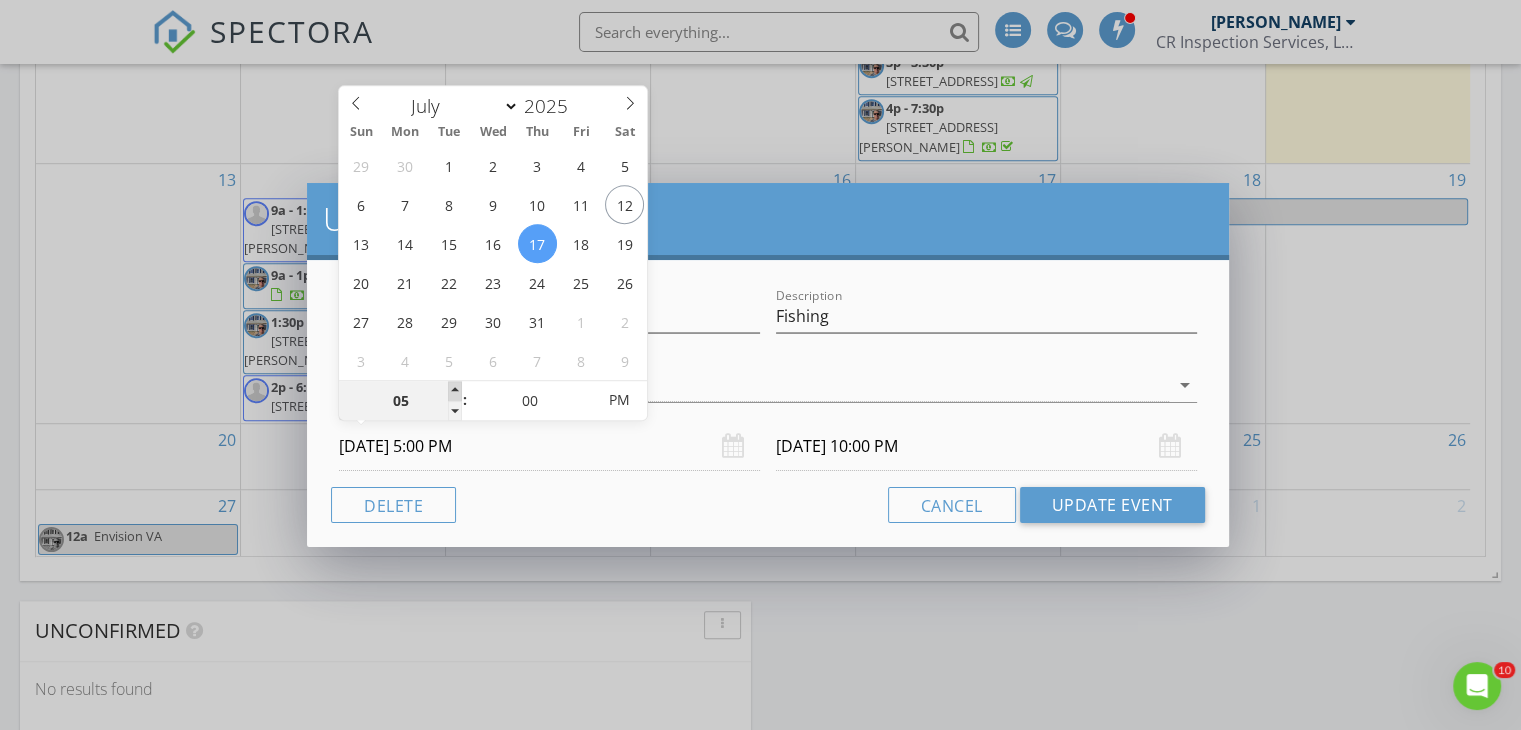 type on "07/19/2025 11:00 PM" 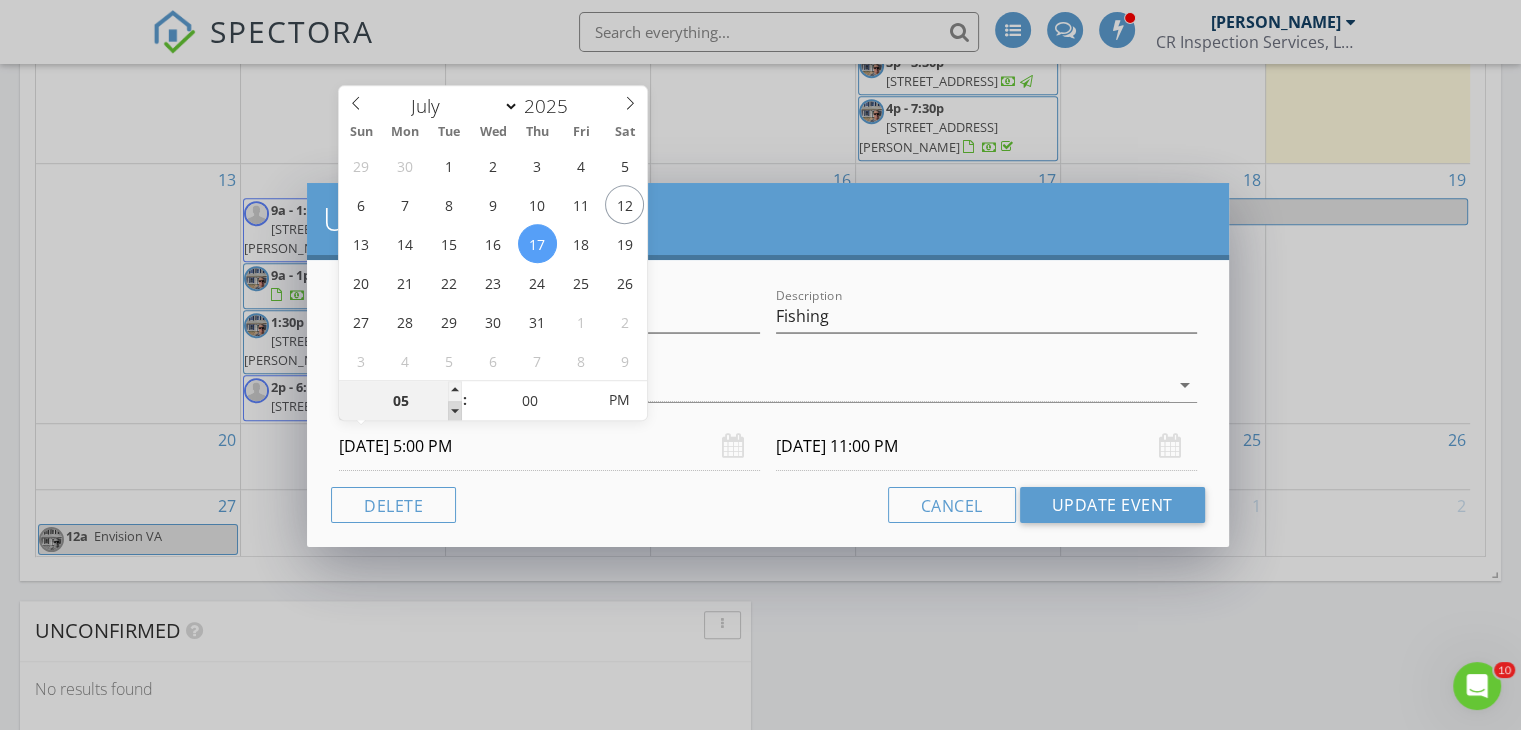 type on "04" 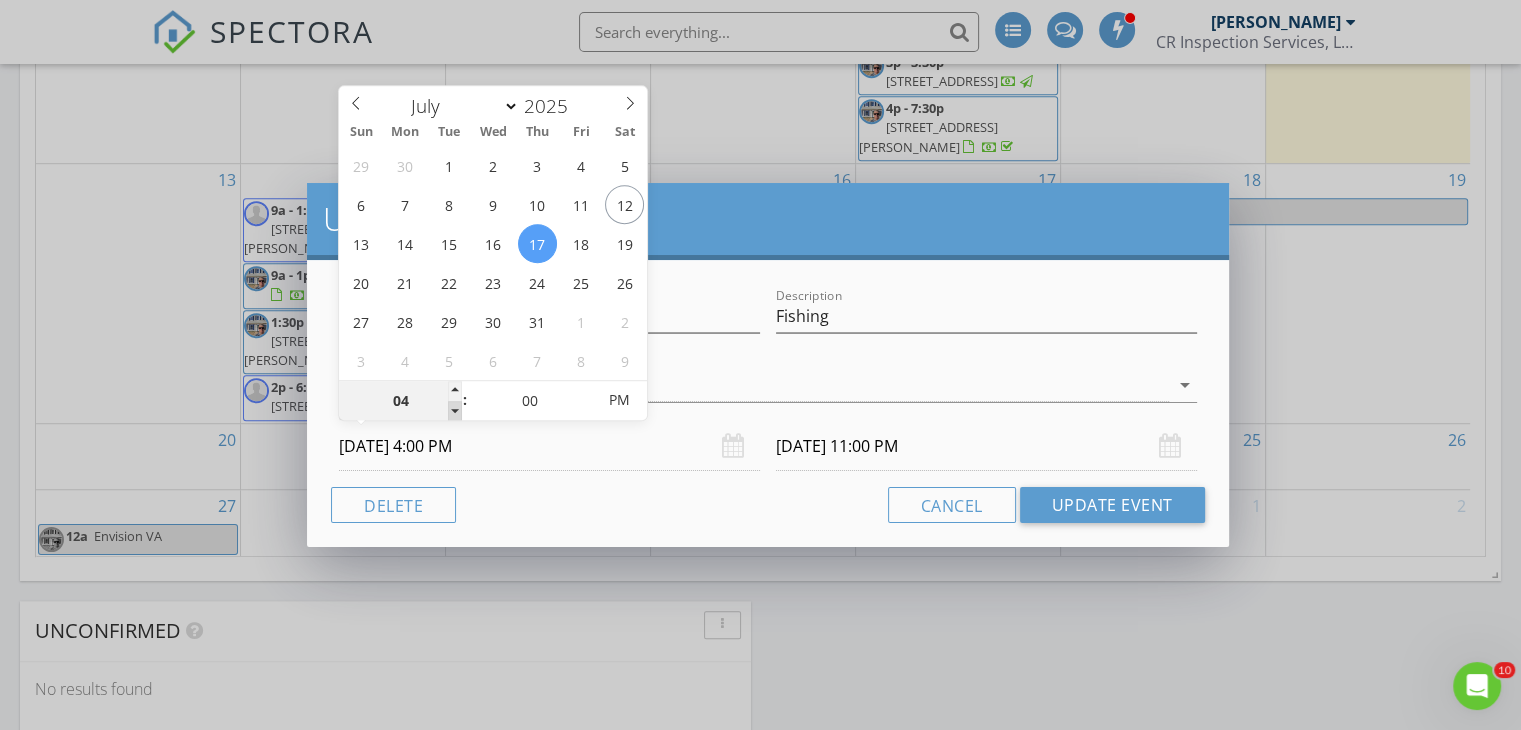 click at bounding box center [455, 411] 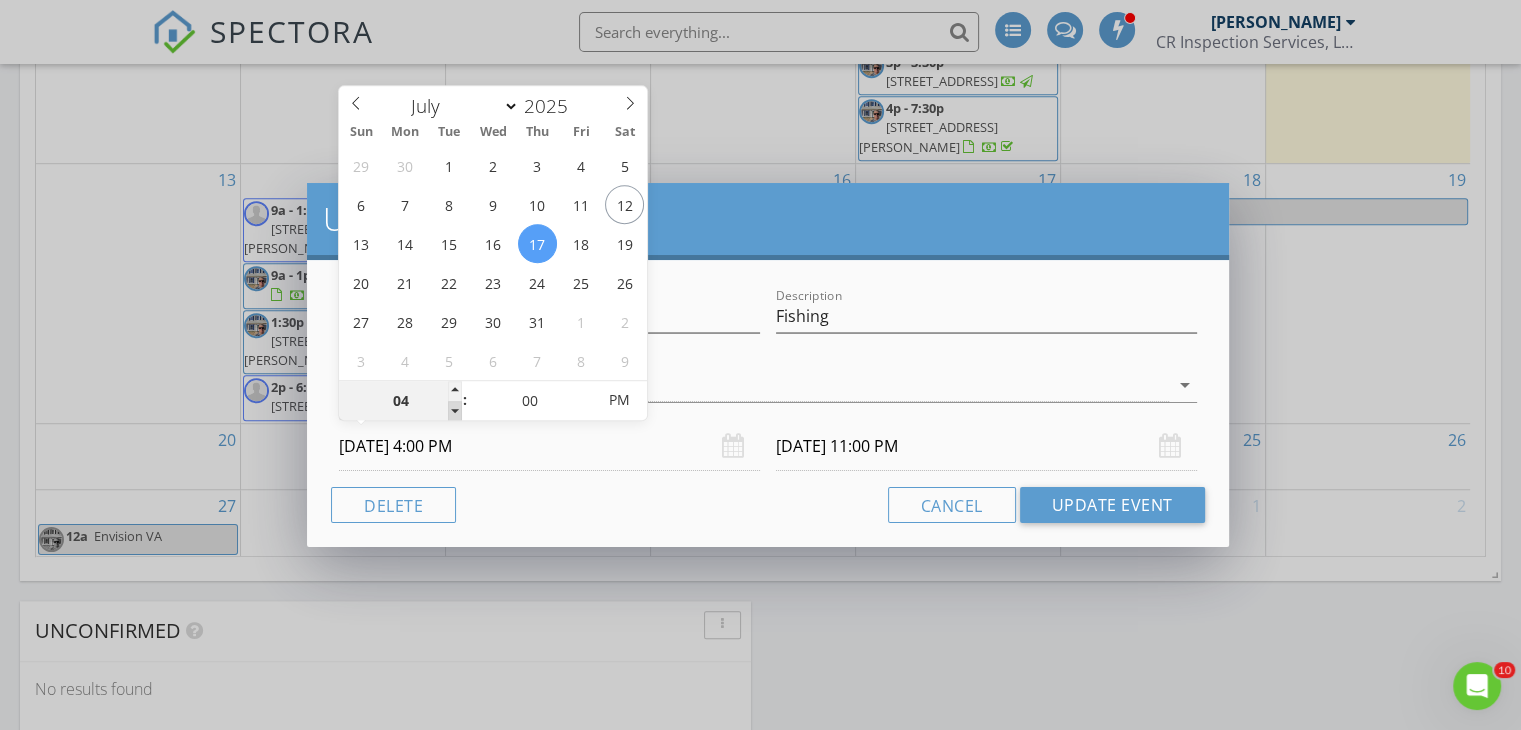 type on "03" 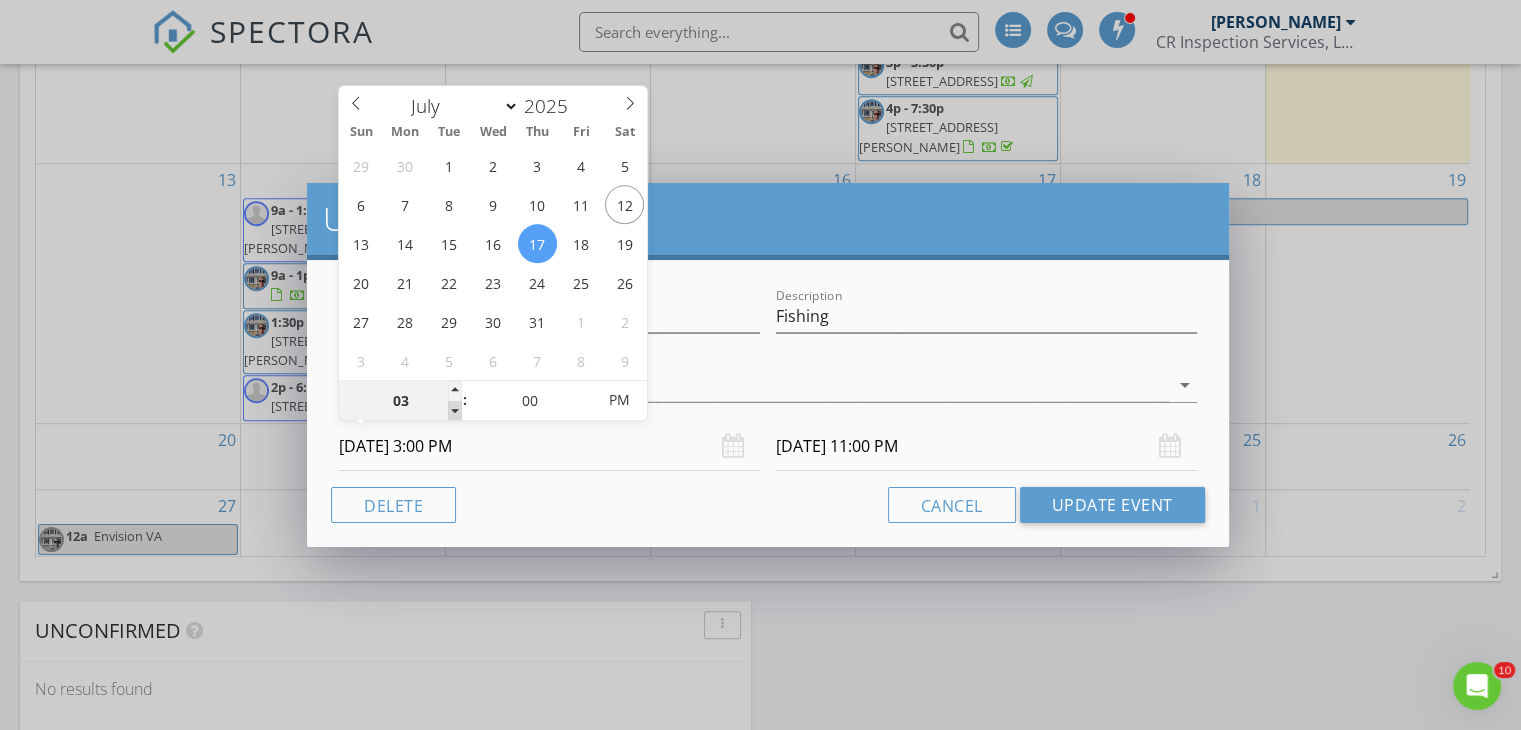 click at bounding box center [455, 411] 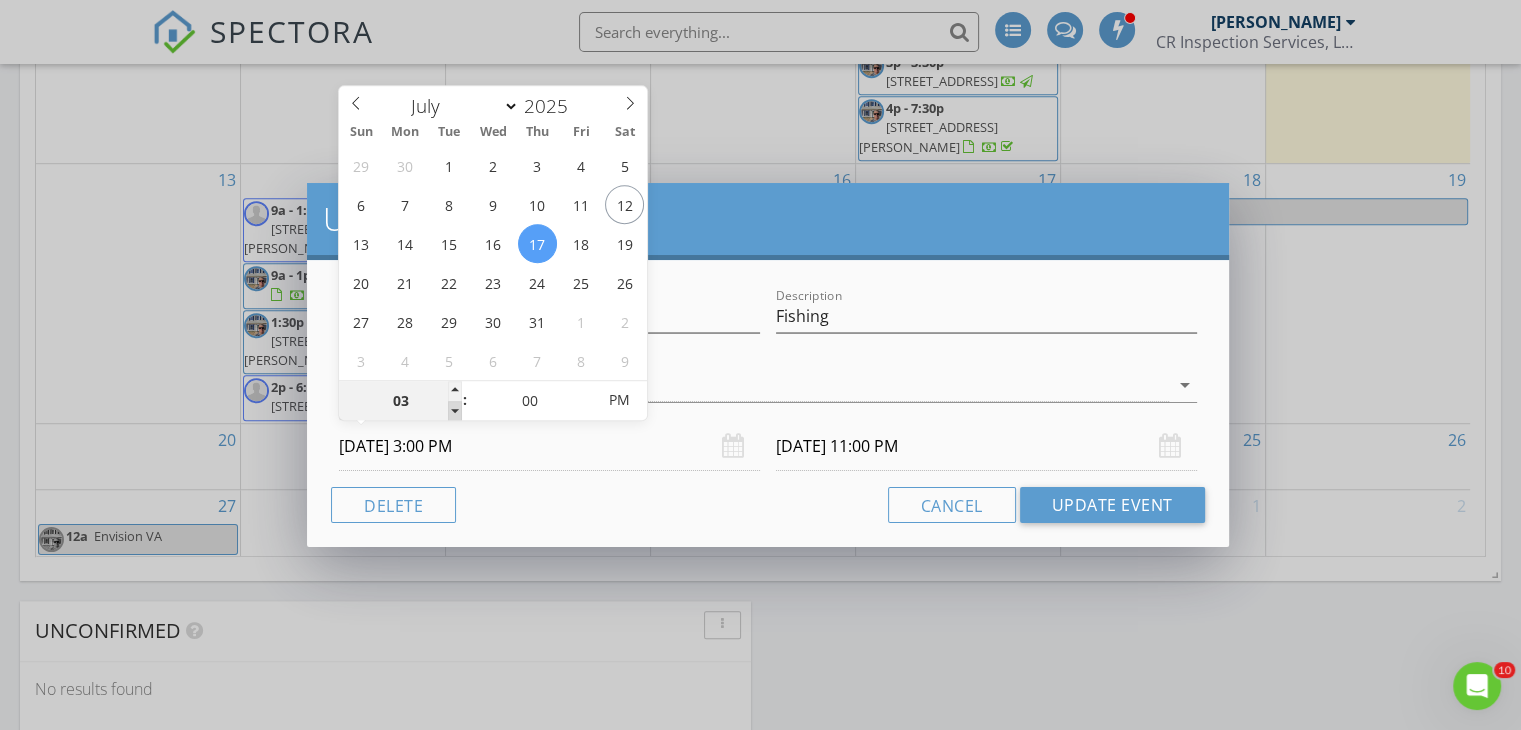 type on "02" 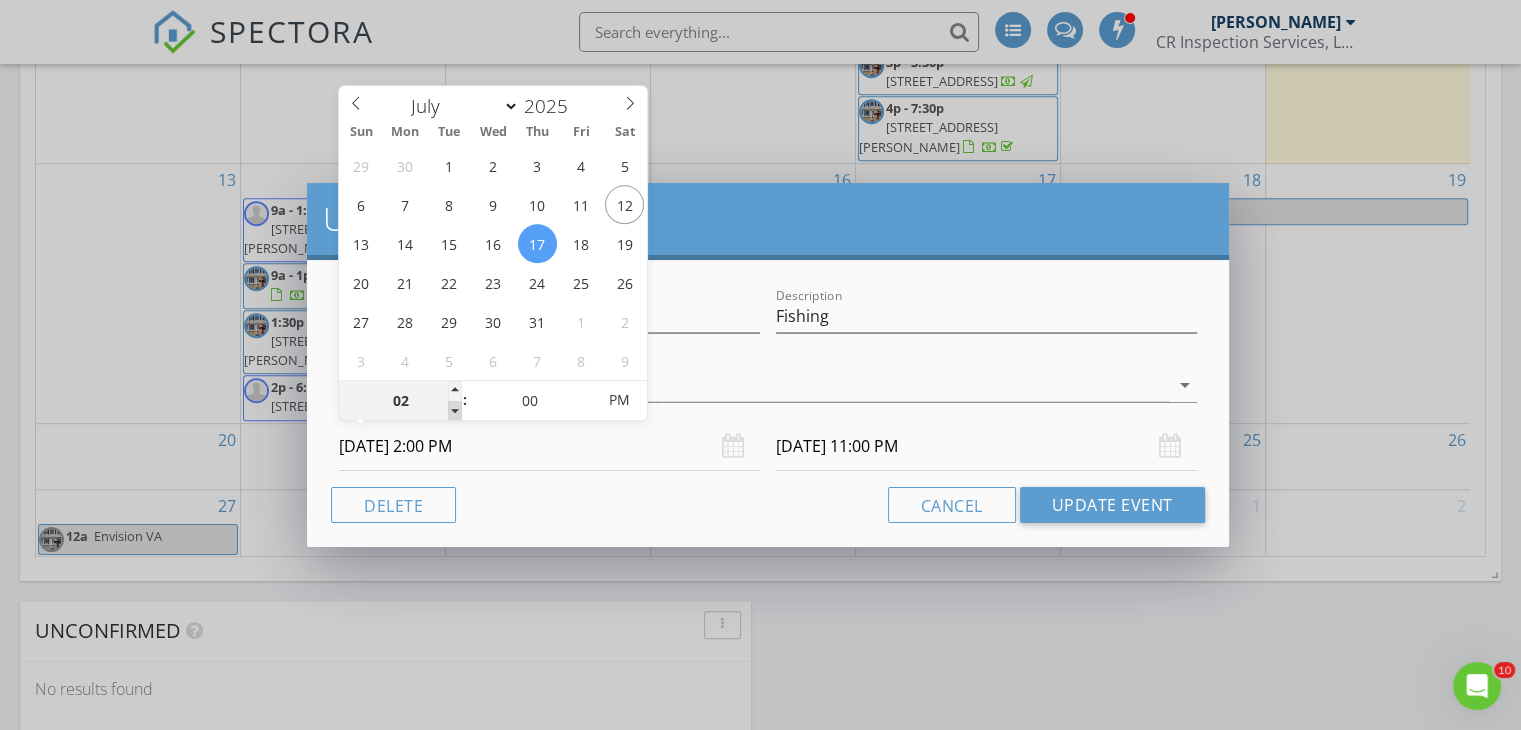 click at bounding box center [455, 411] 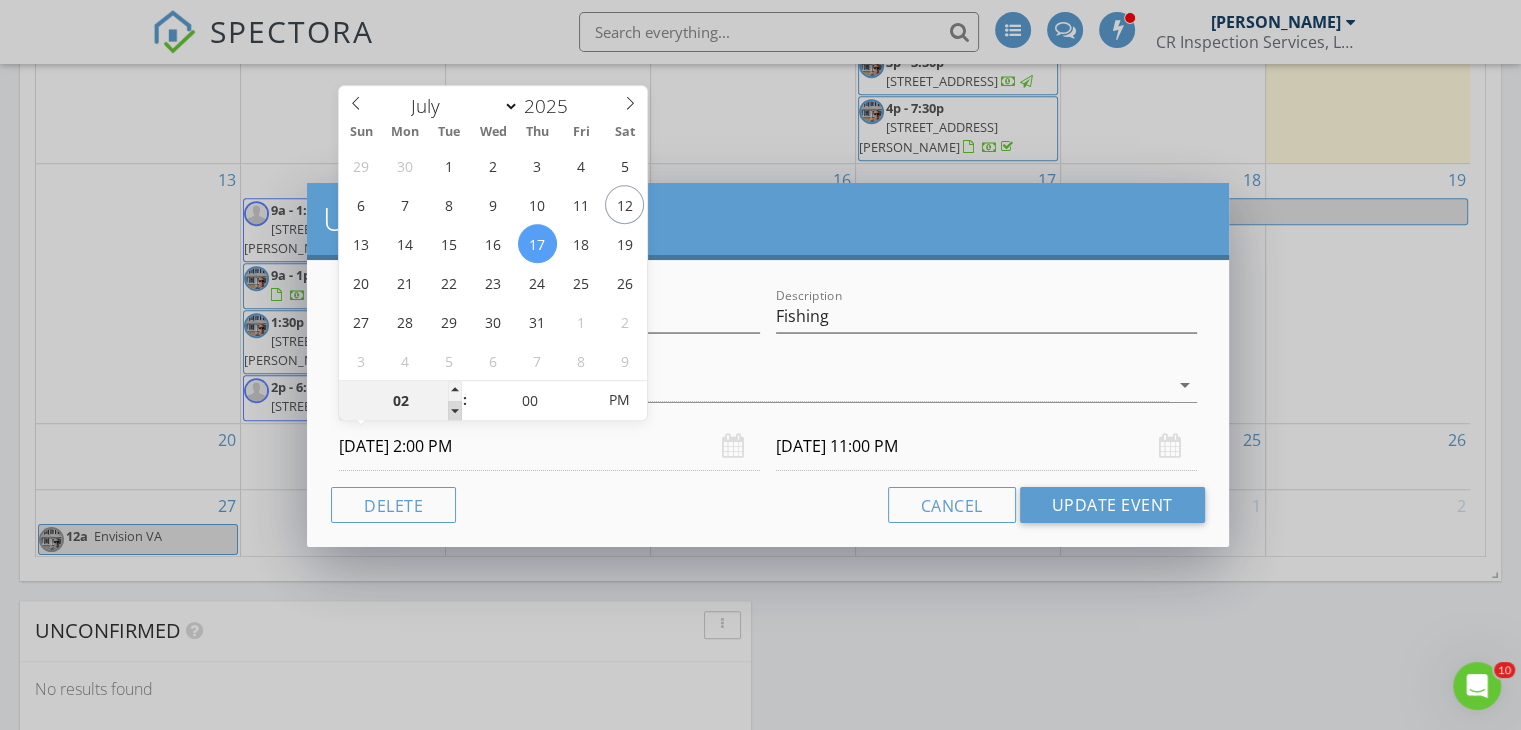type on "07/19/2025 8:00 PM" 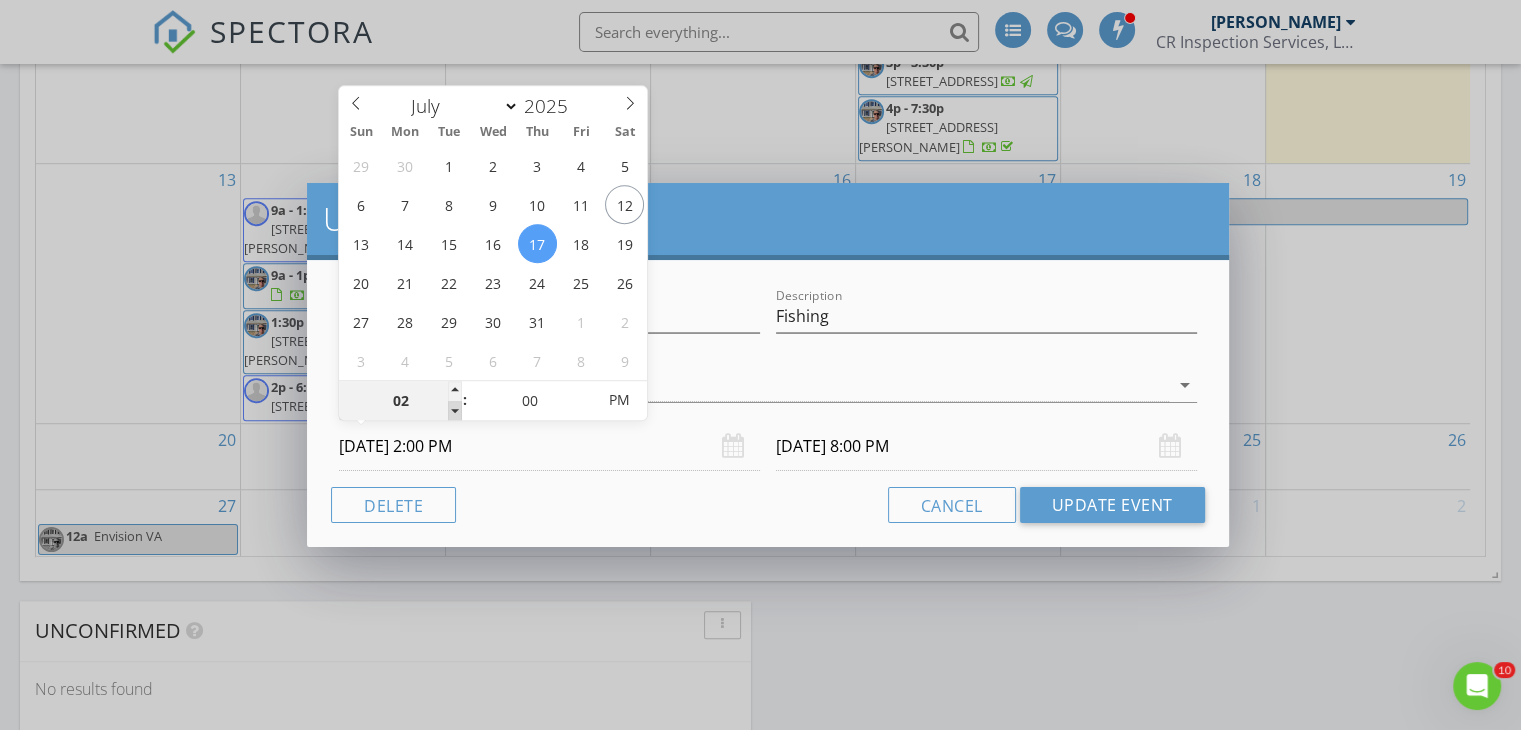 type on "01" 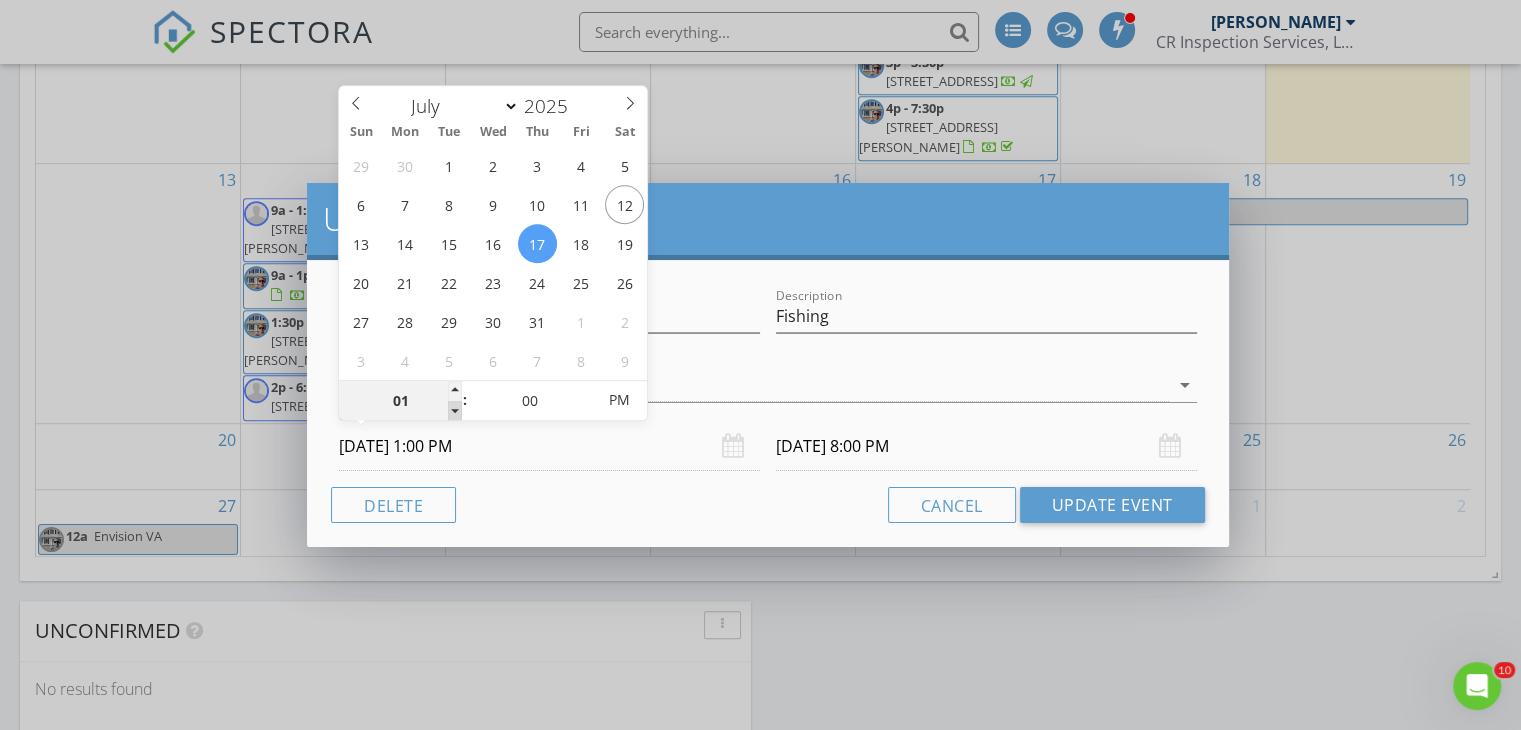 click at bounding box center (455, 411) 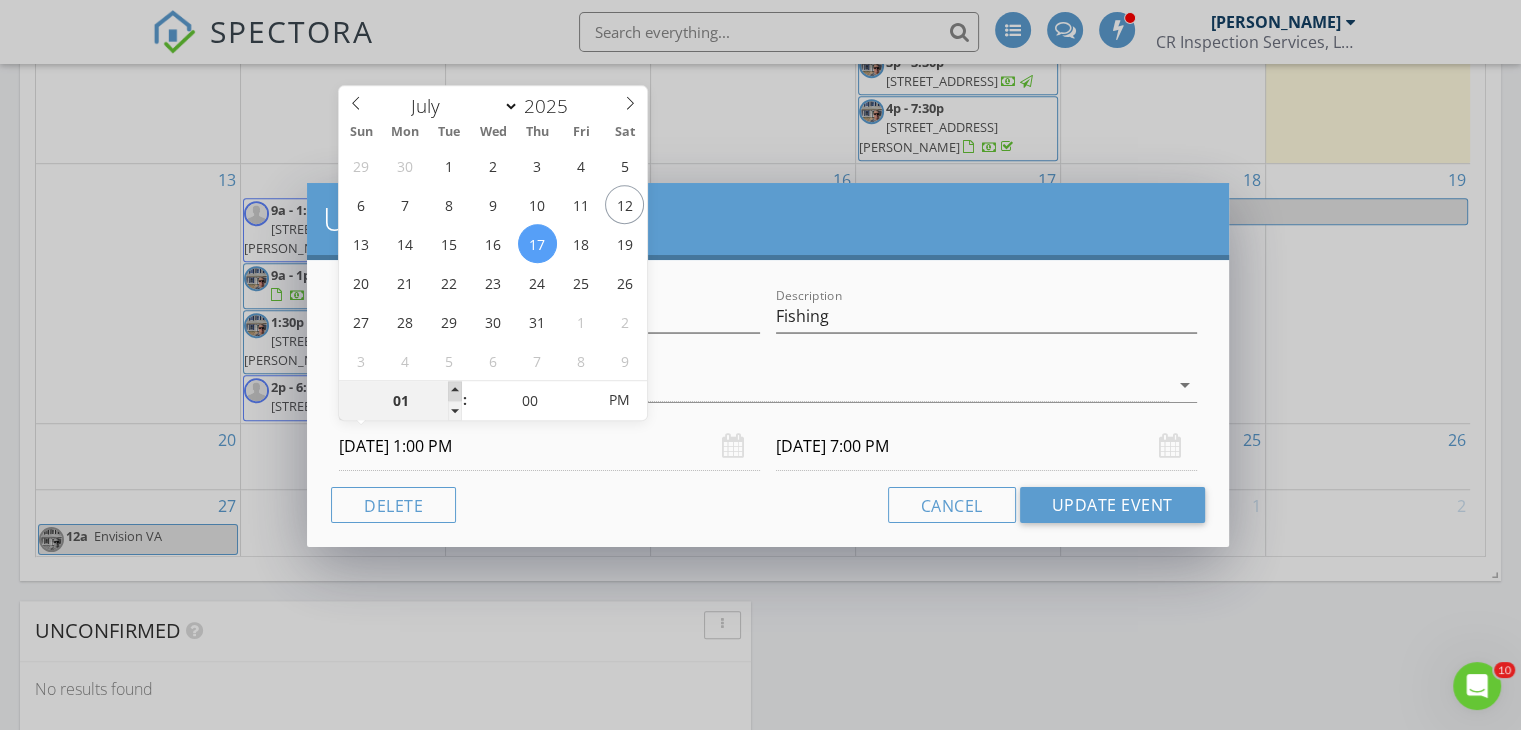type on "02" 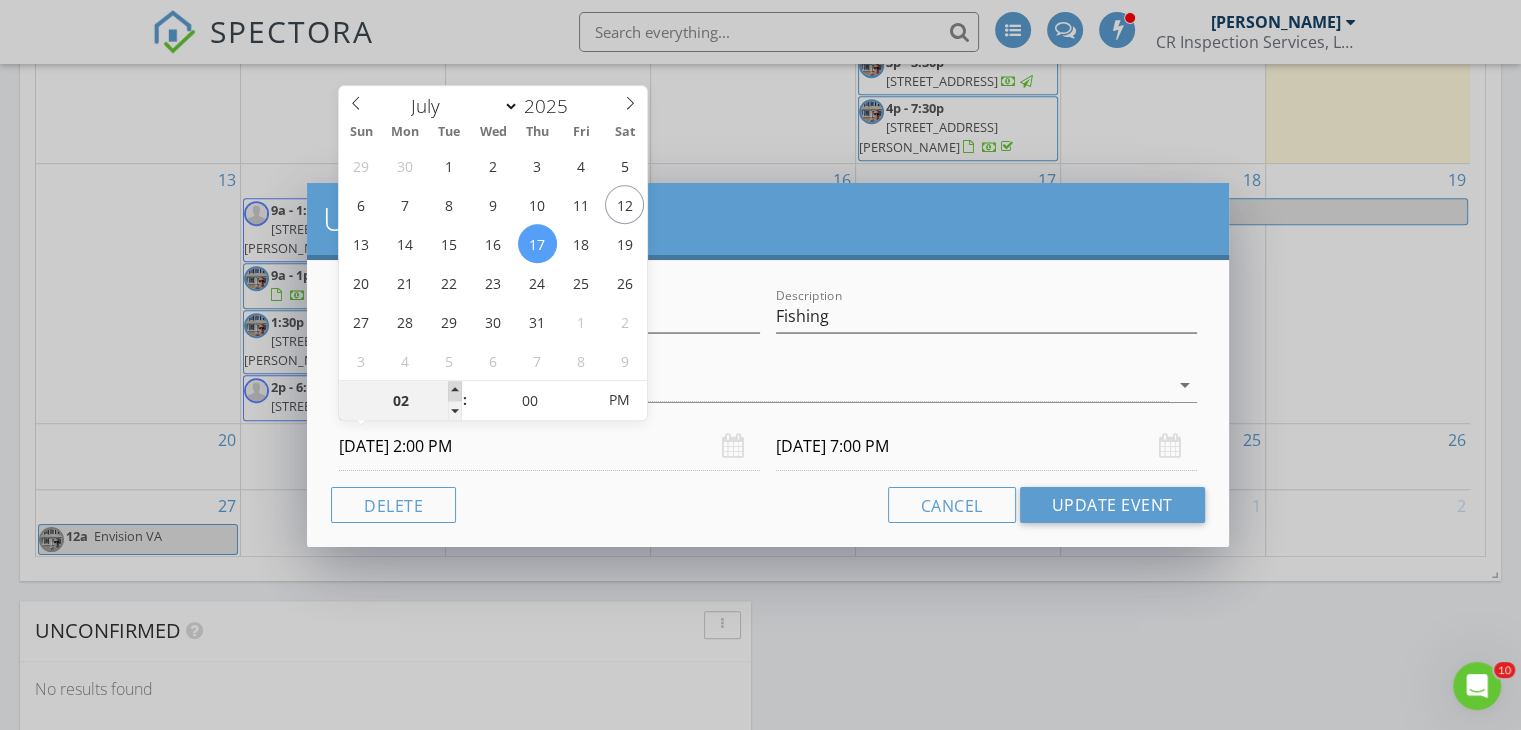 click at bounding box center (455, 391) 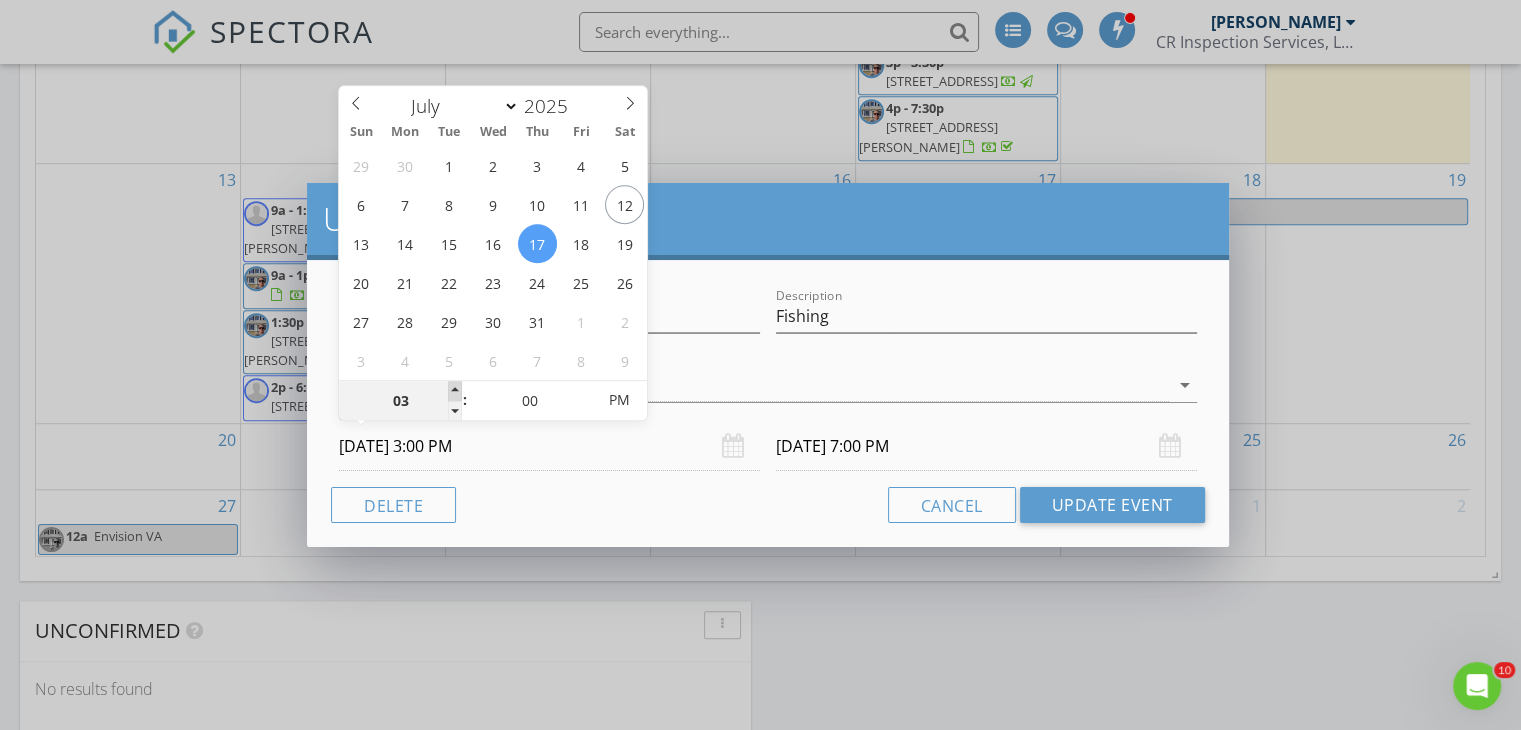 click at bounding box center [455, 391] 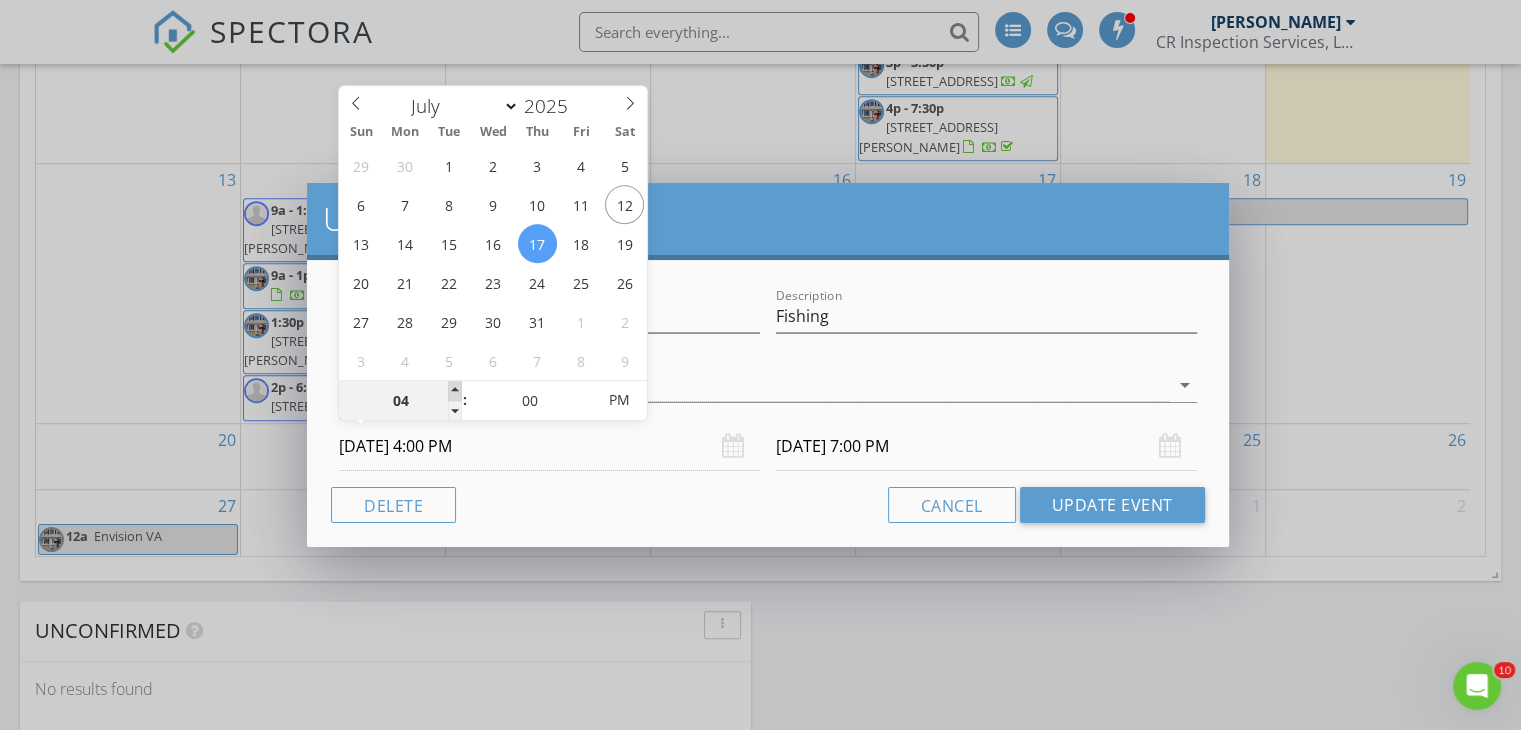 click at bounding box center [455, 391] 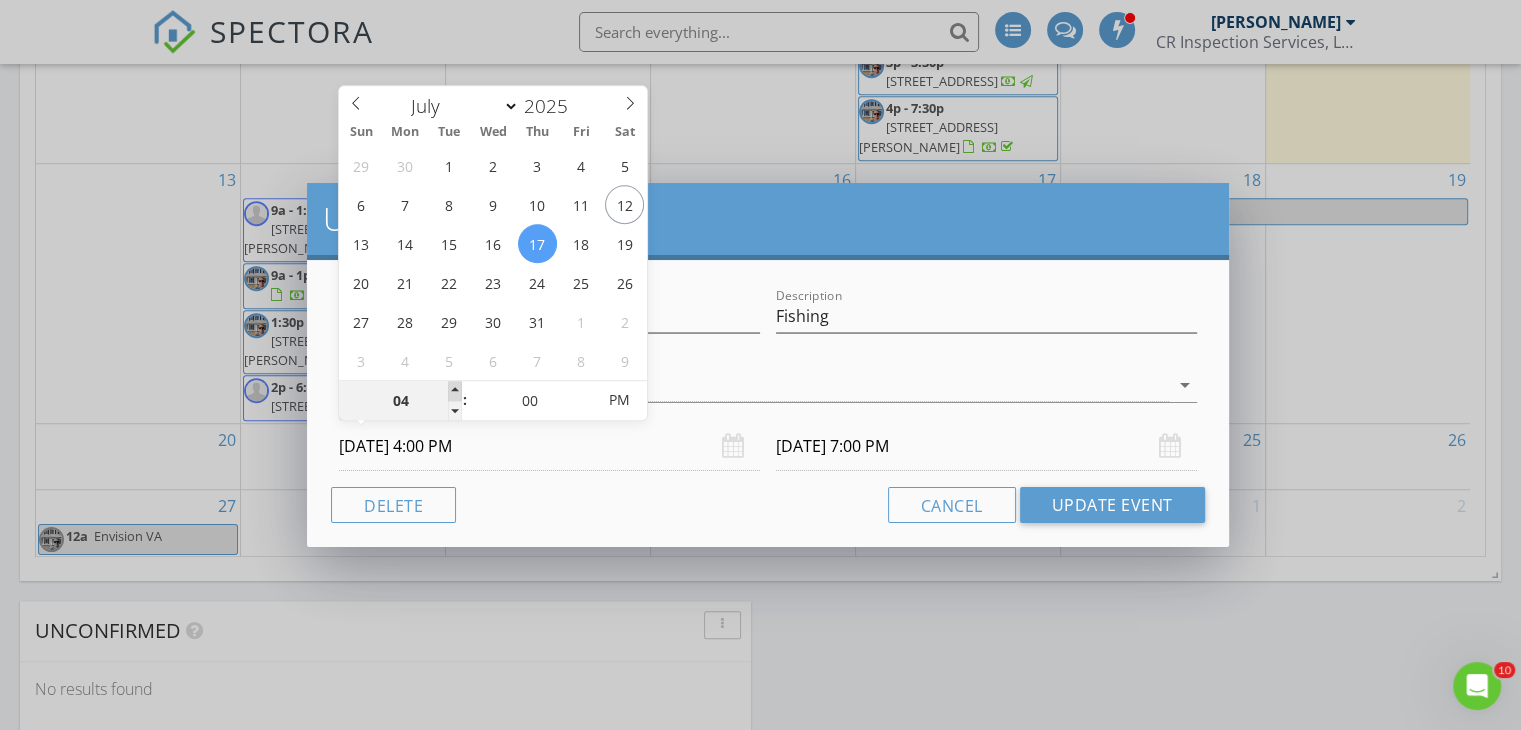 type on "05" 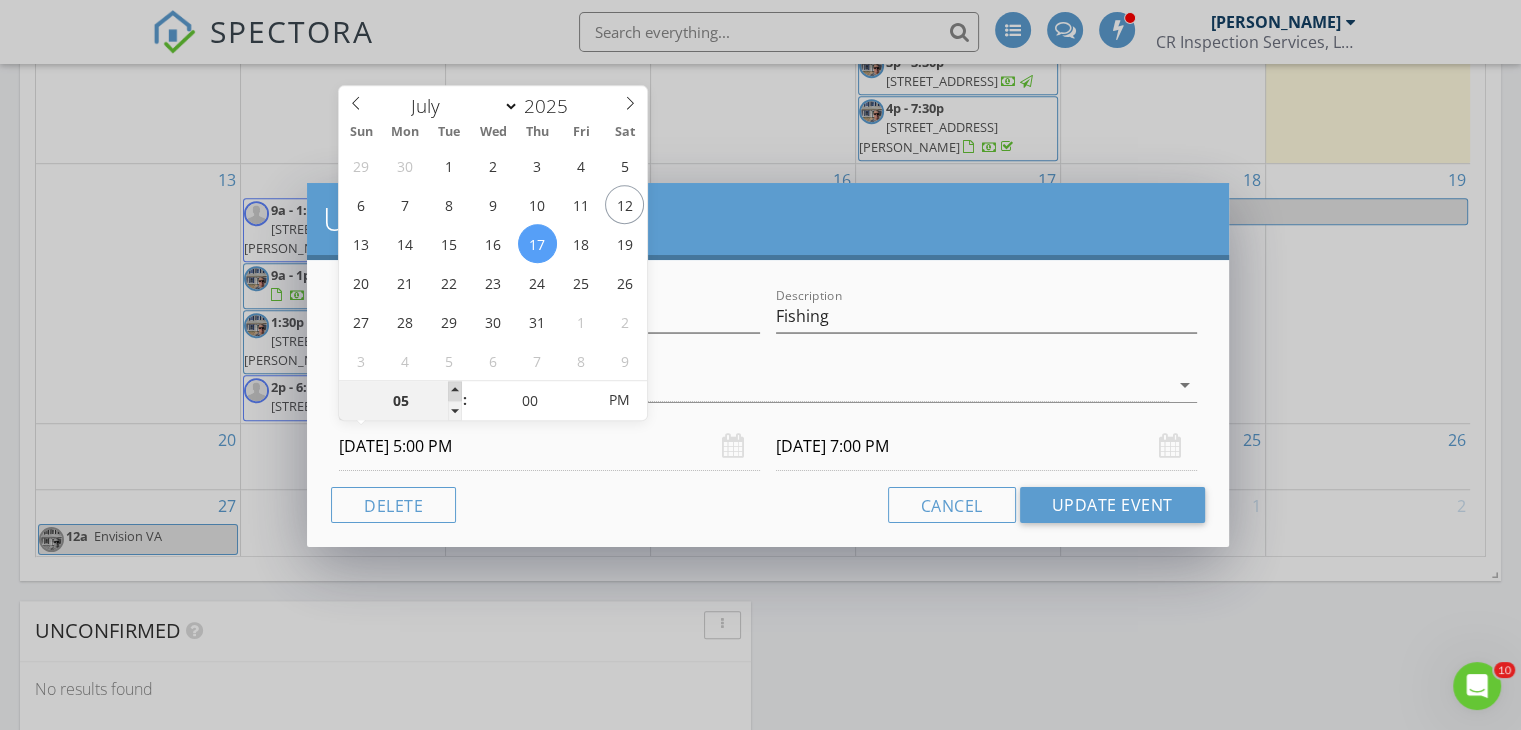 click at bounding box center [455, 391] 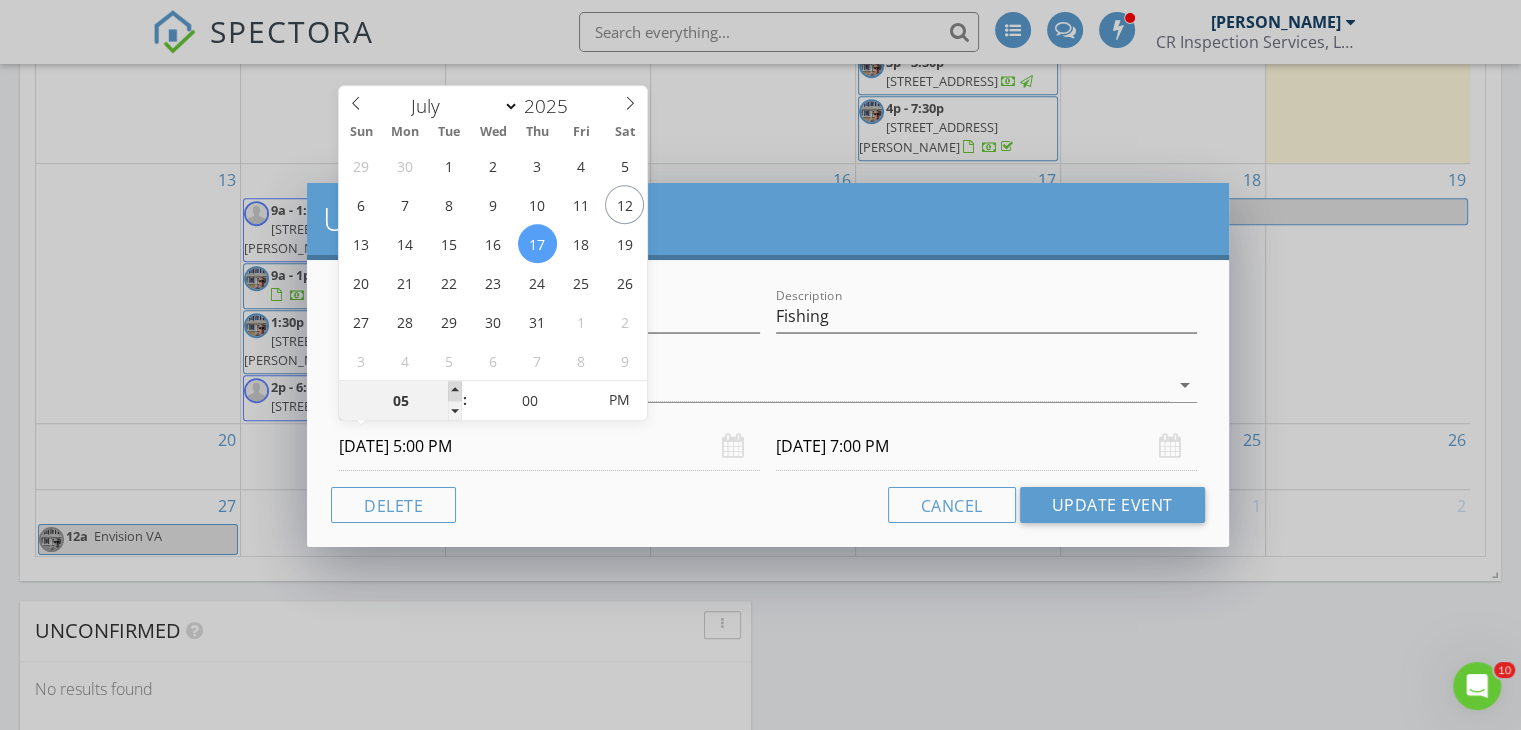 type on "06" 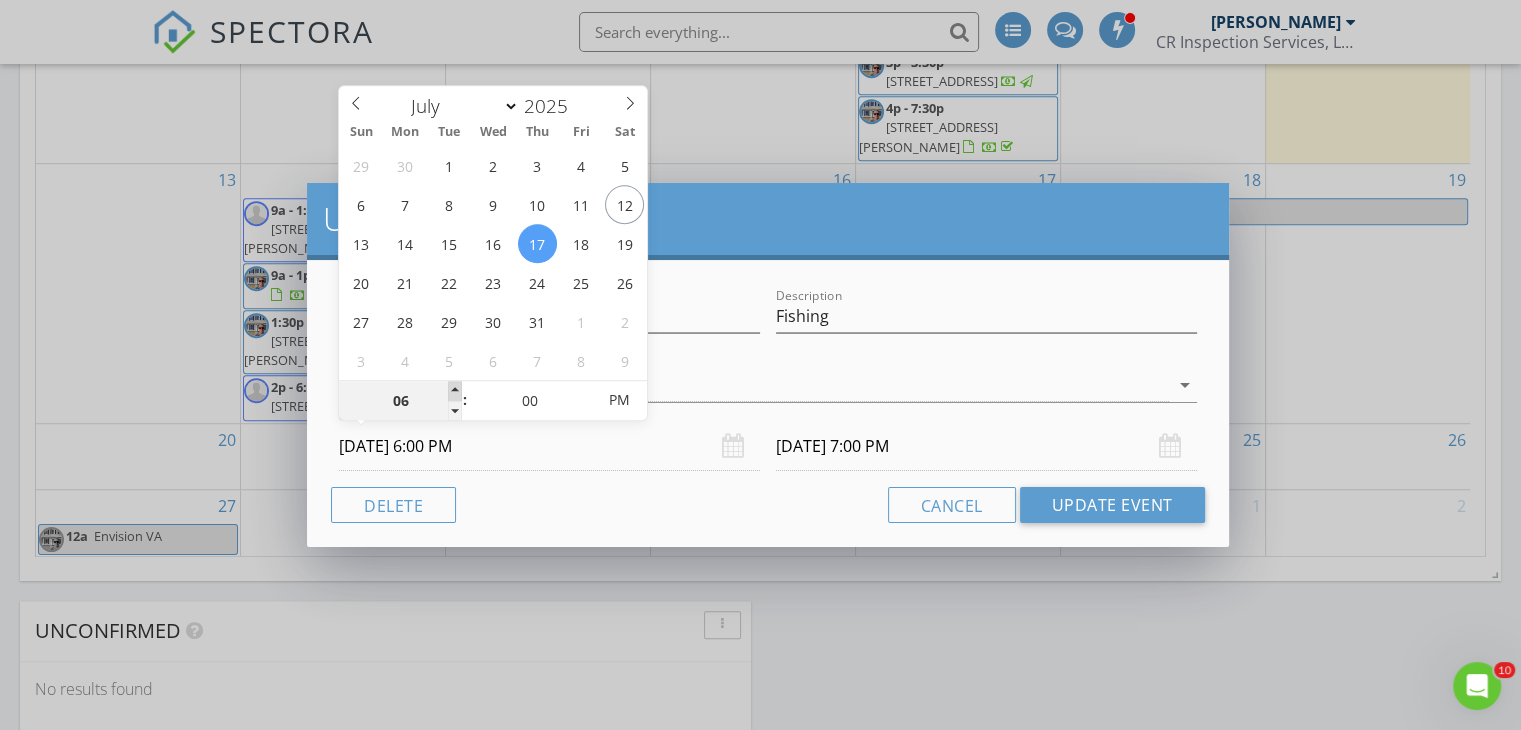 click at bounding box center (455, 391) 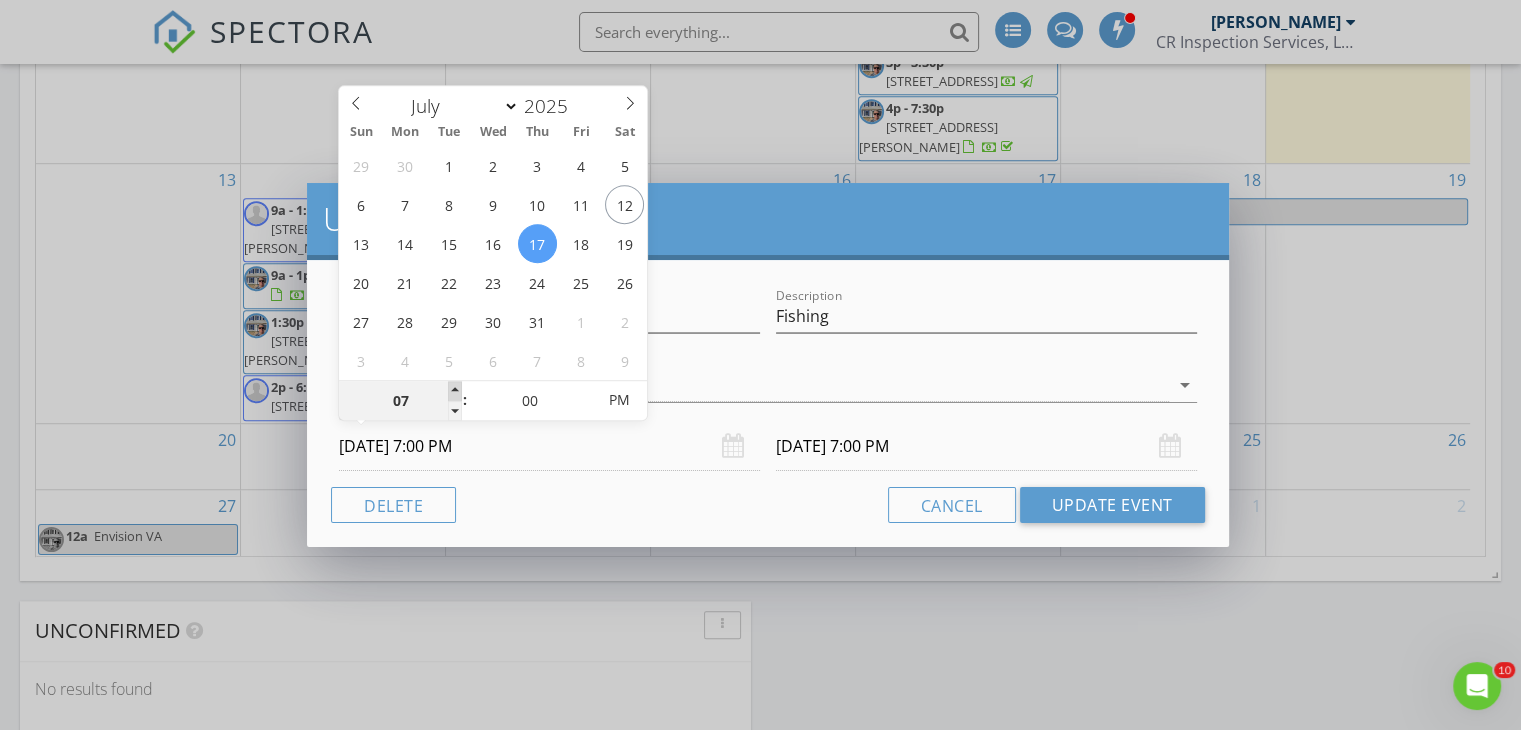 click at bounding box center (455, 391) 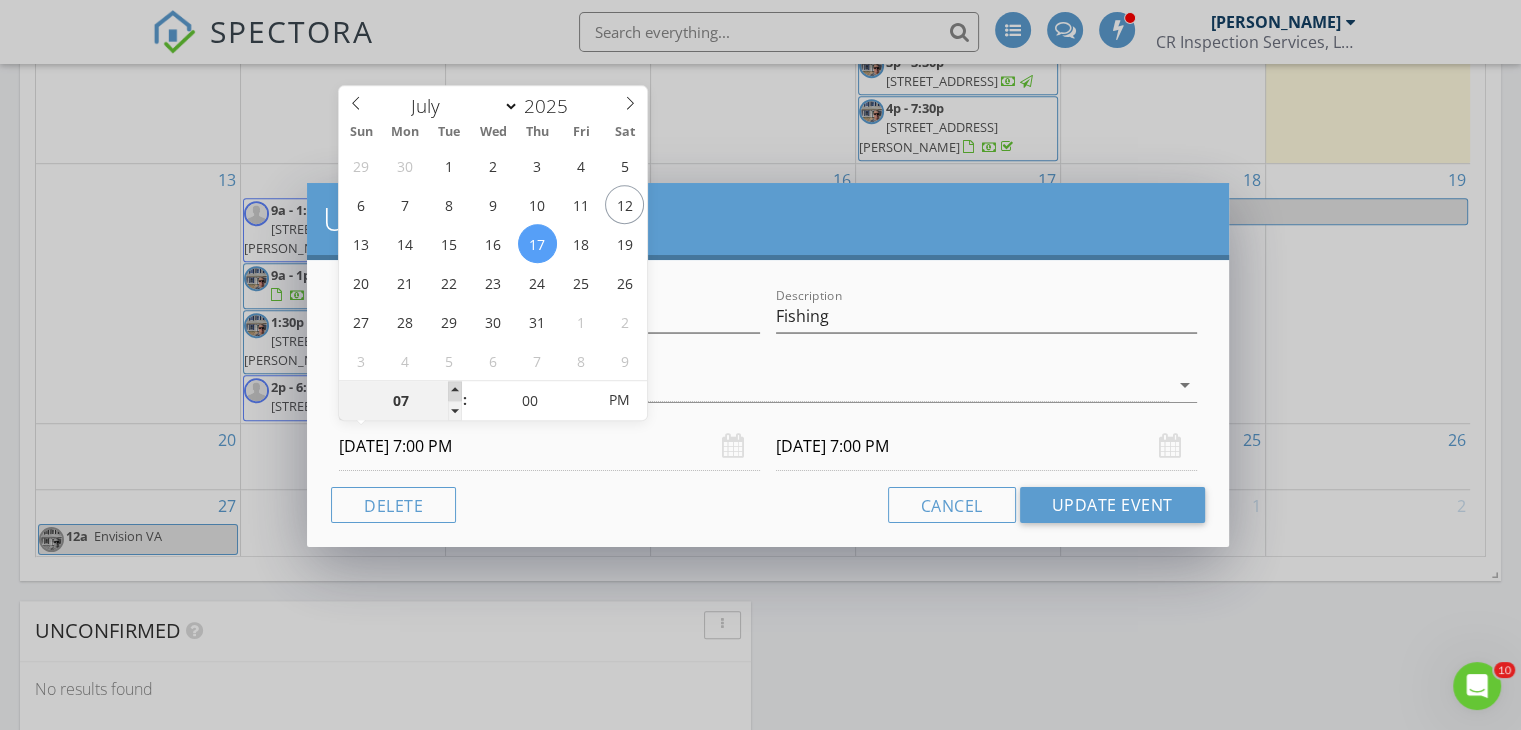 type on "07/20/2025 1:00 AM" 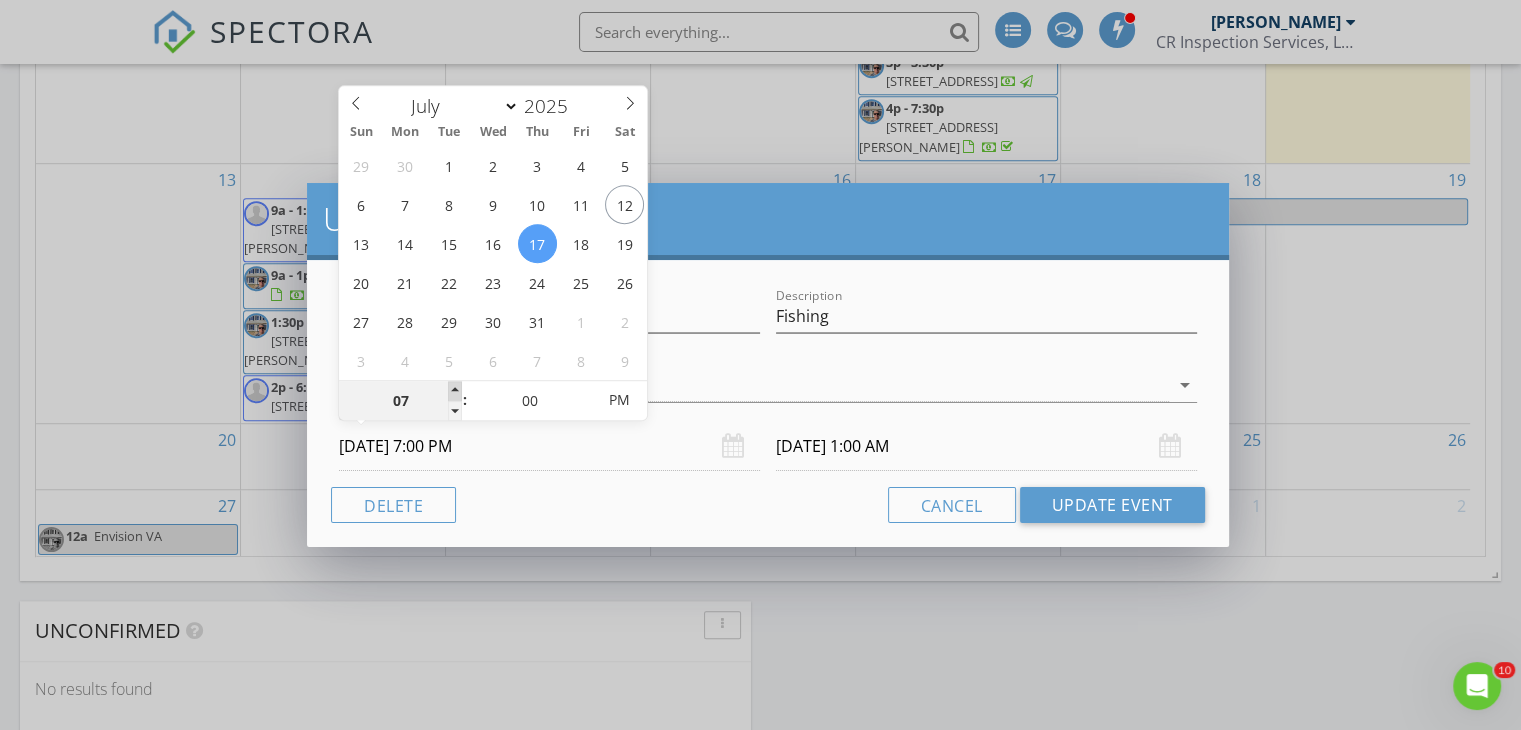 type on "08" 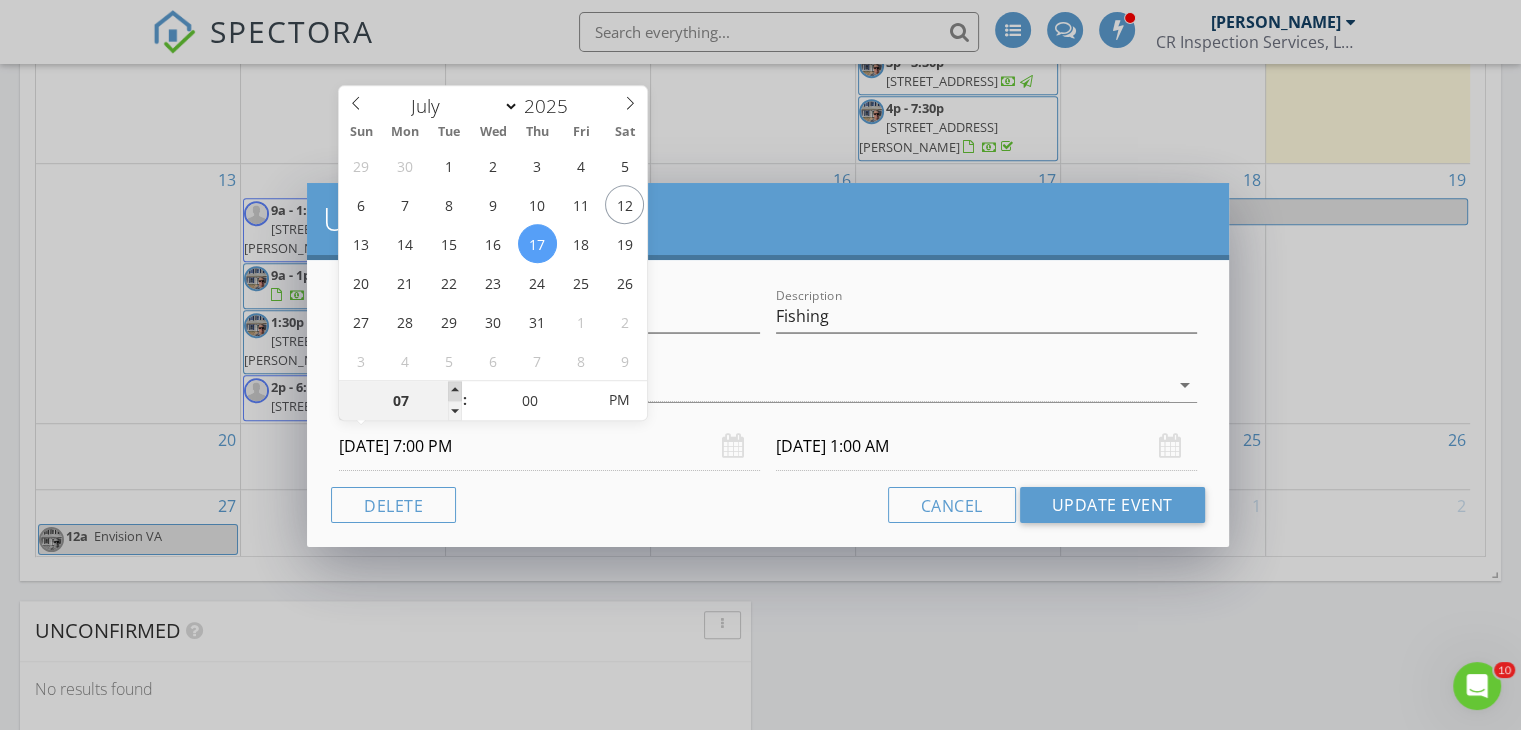 type on "07/17/2025 8:00 PM" 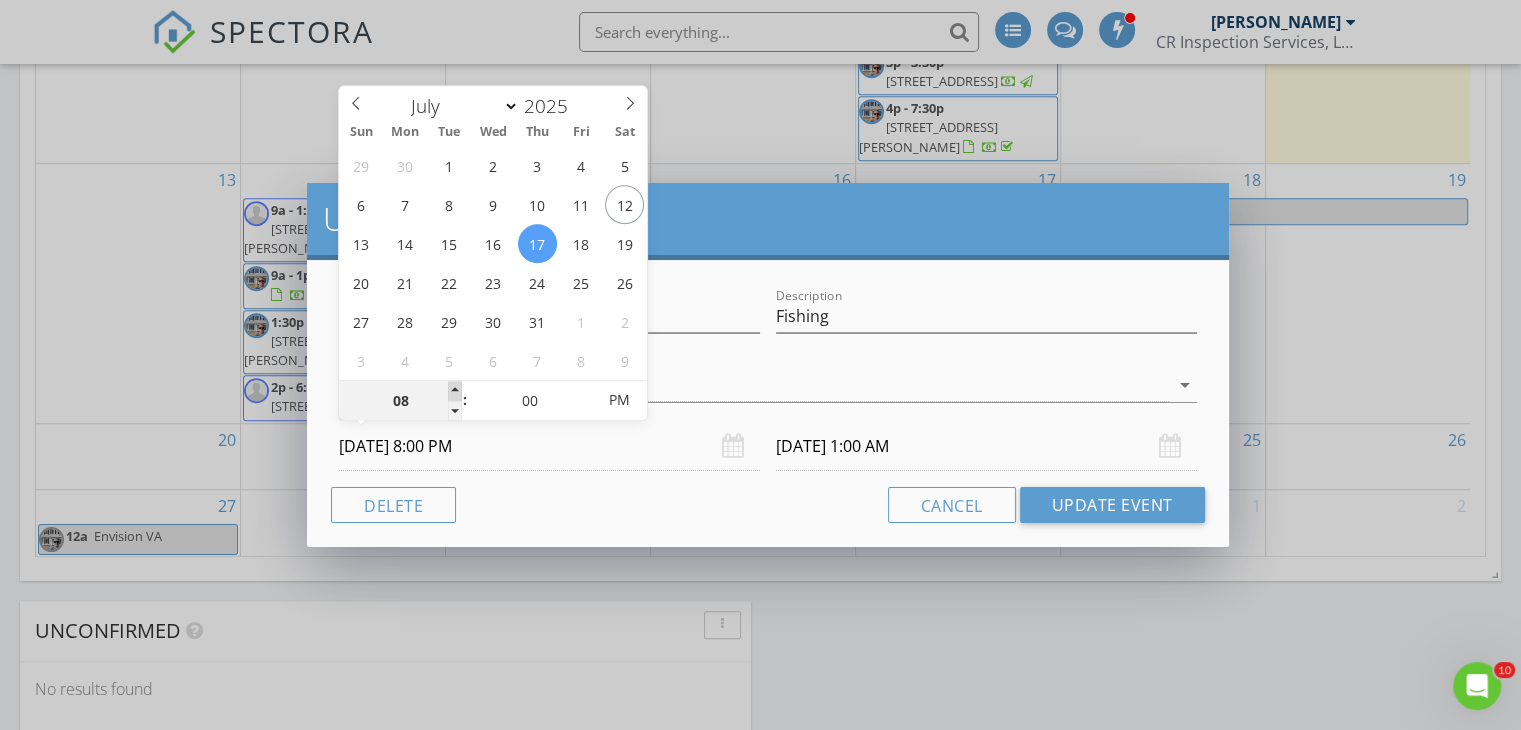 click at bounding box center (455, 391) 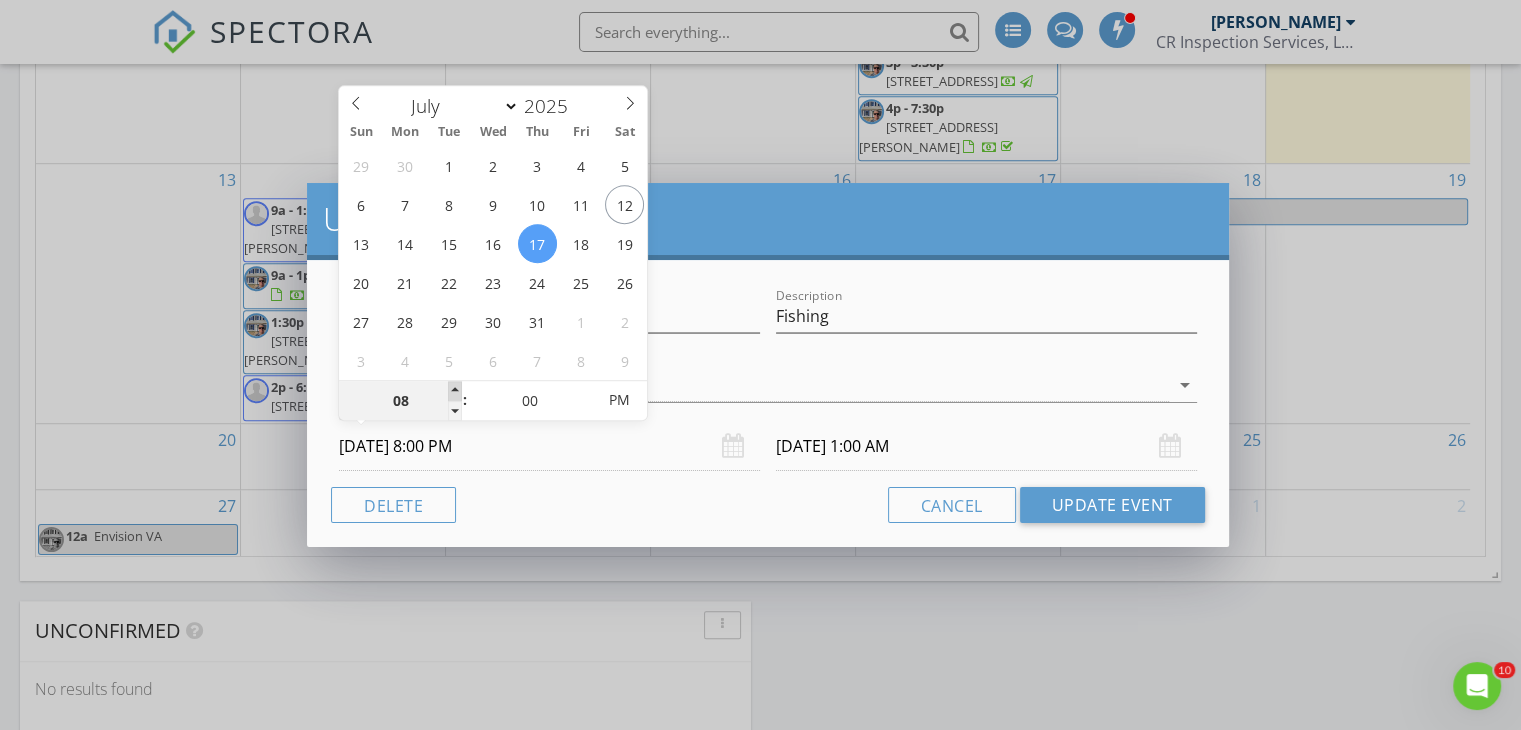 type on "07/20/2025 2:00 AM" 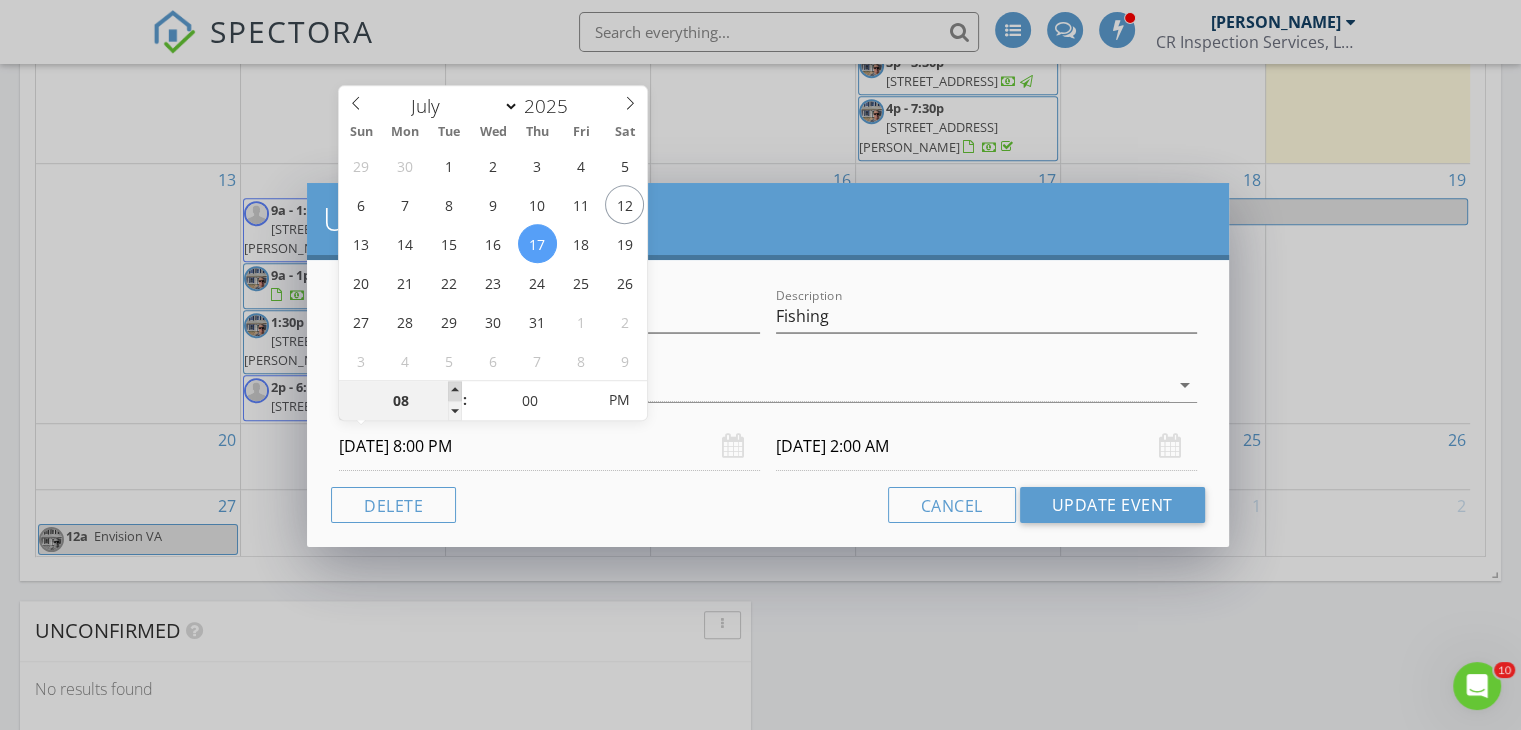 type on "09" 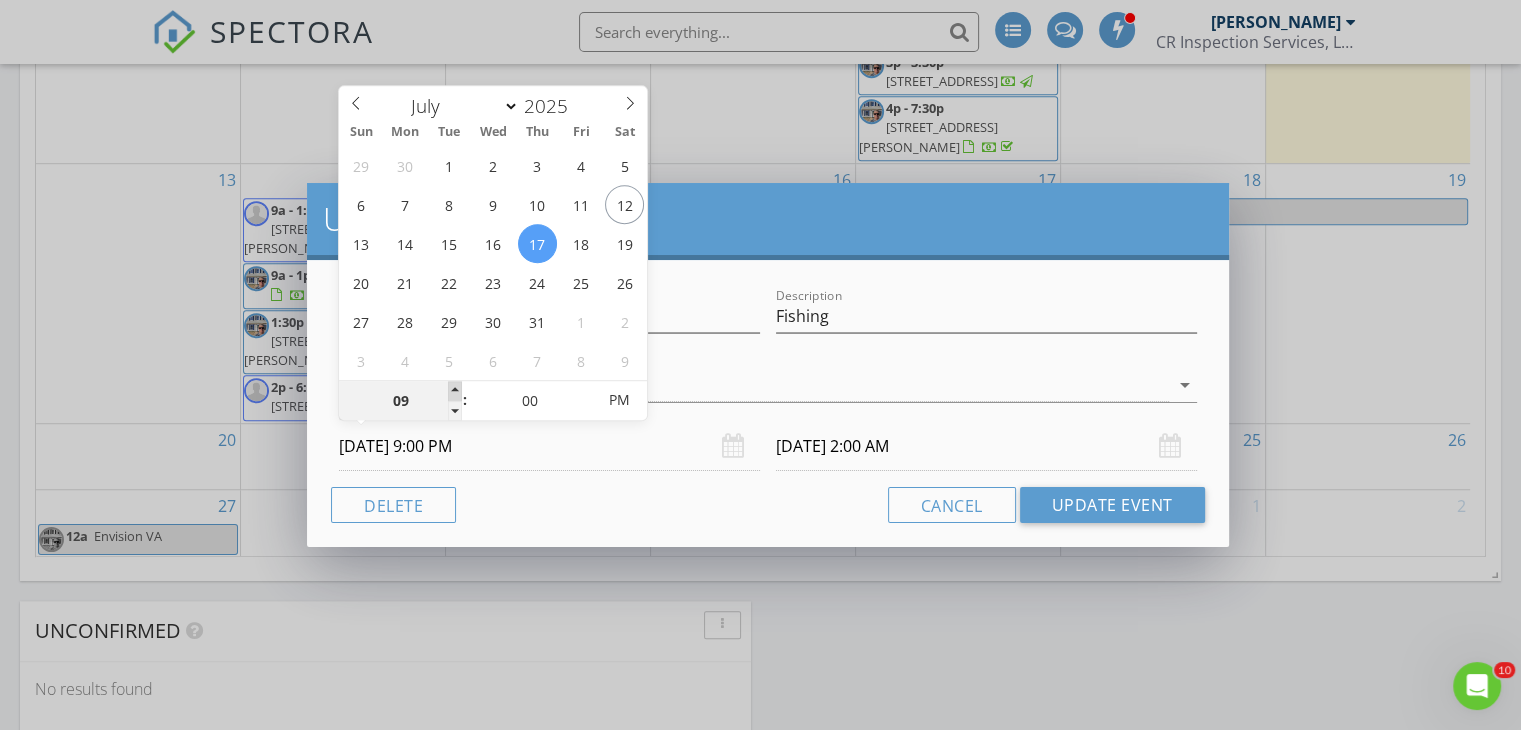 click at bounding box center (455, 391) 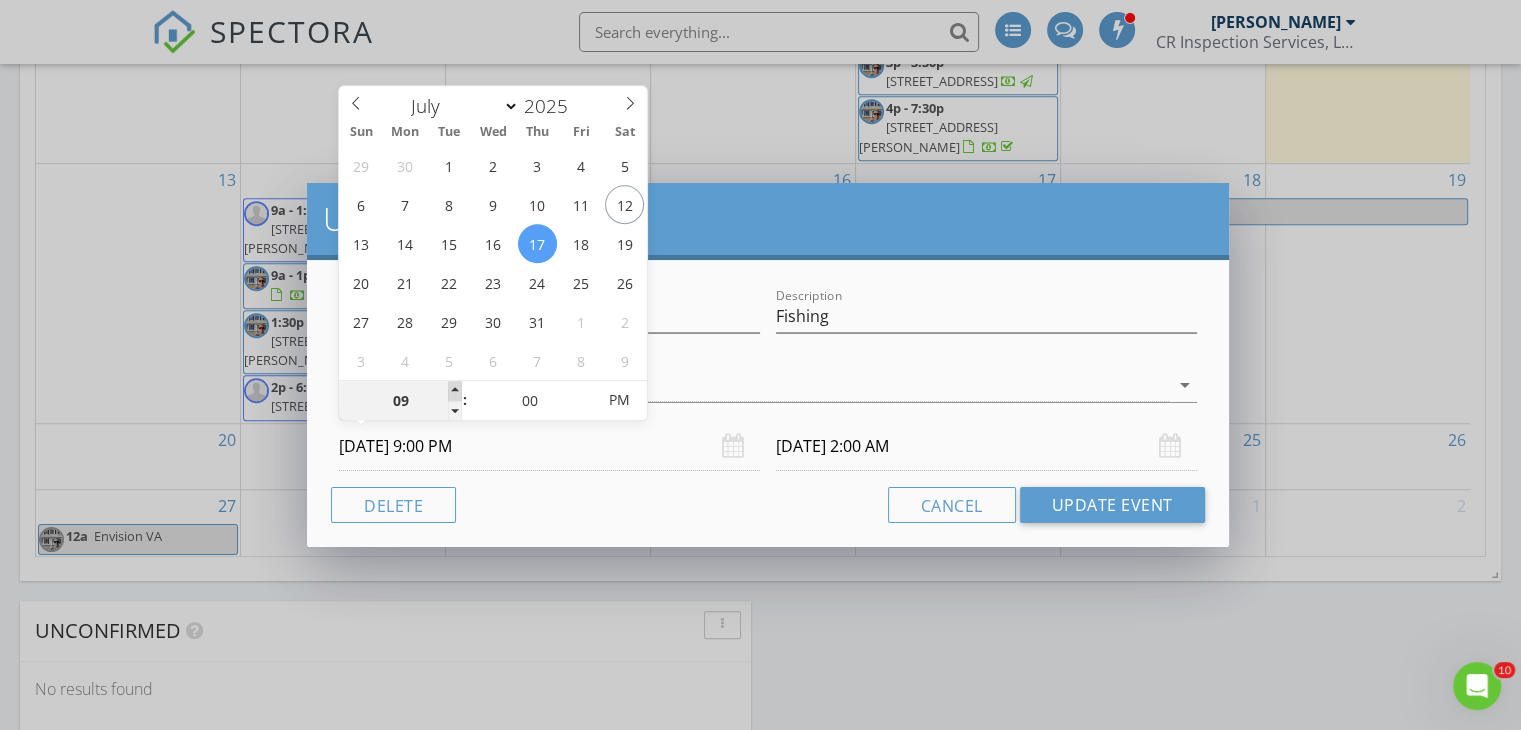 type on "07/20/2025 3:00 AM" 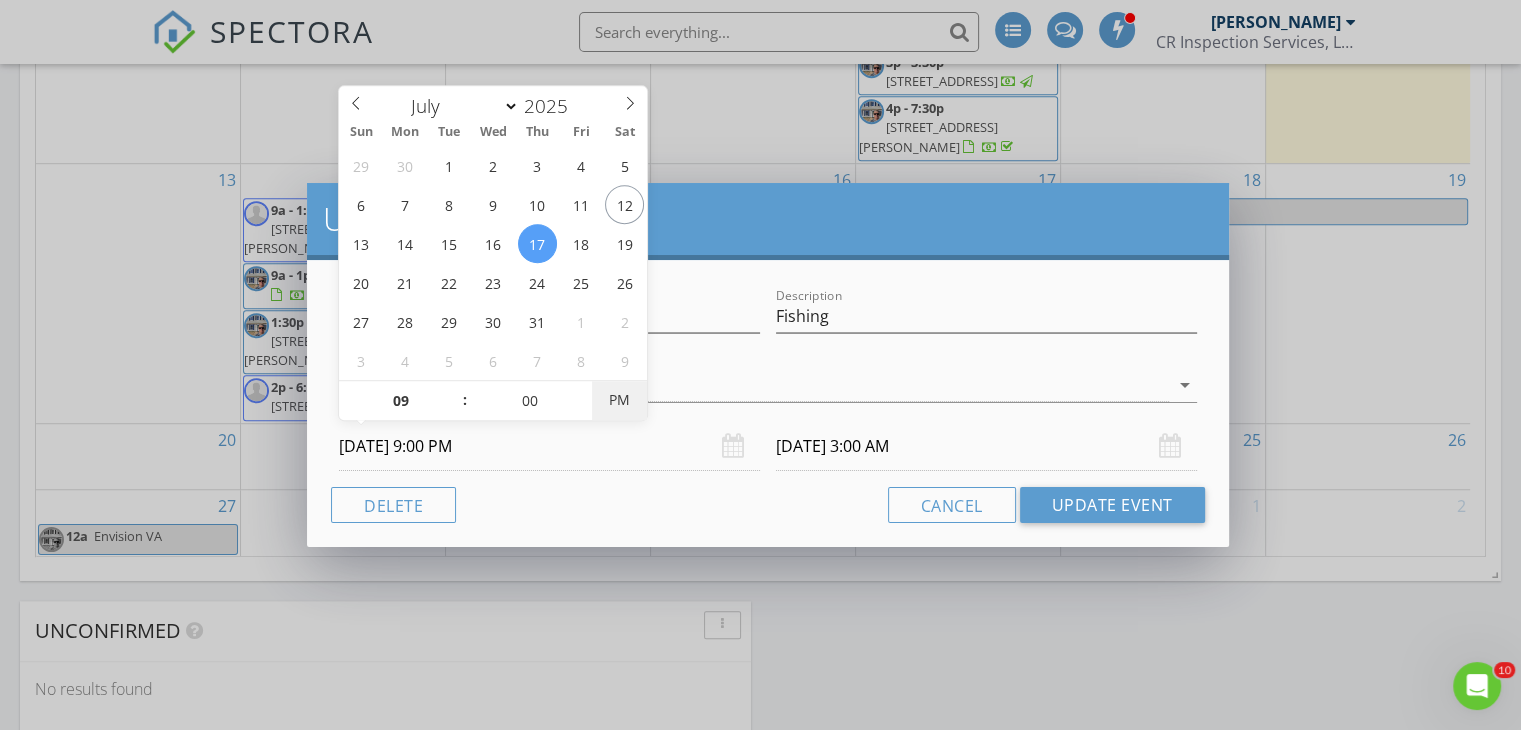 type on "07/17/2025 9:00 AM" 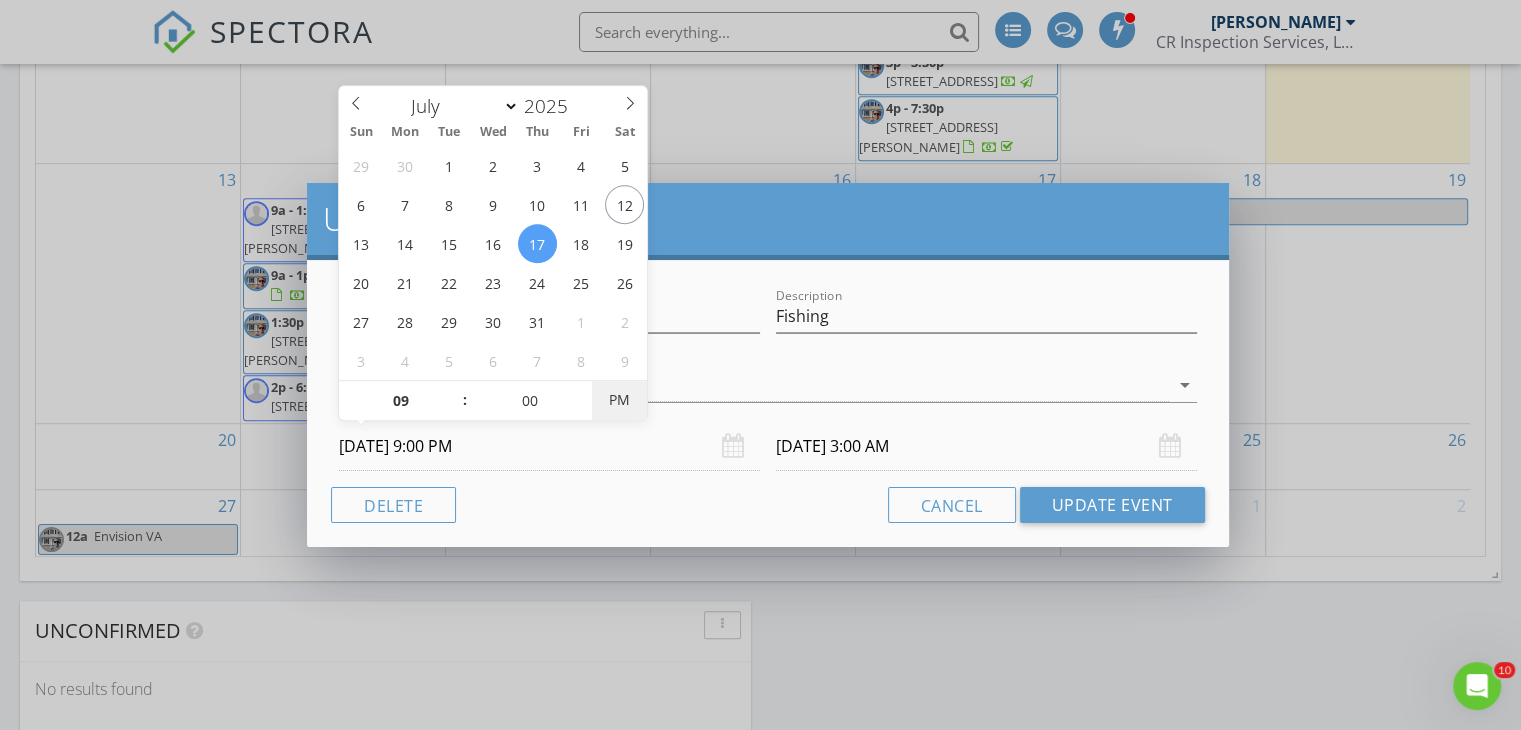 type on "07/19/2025 3:00 PM" 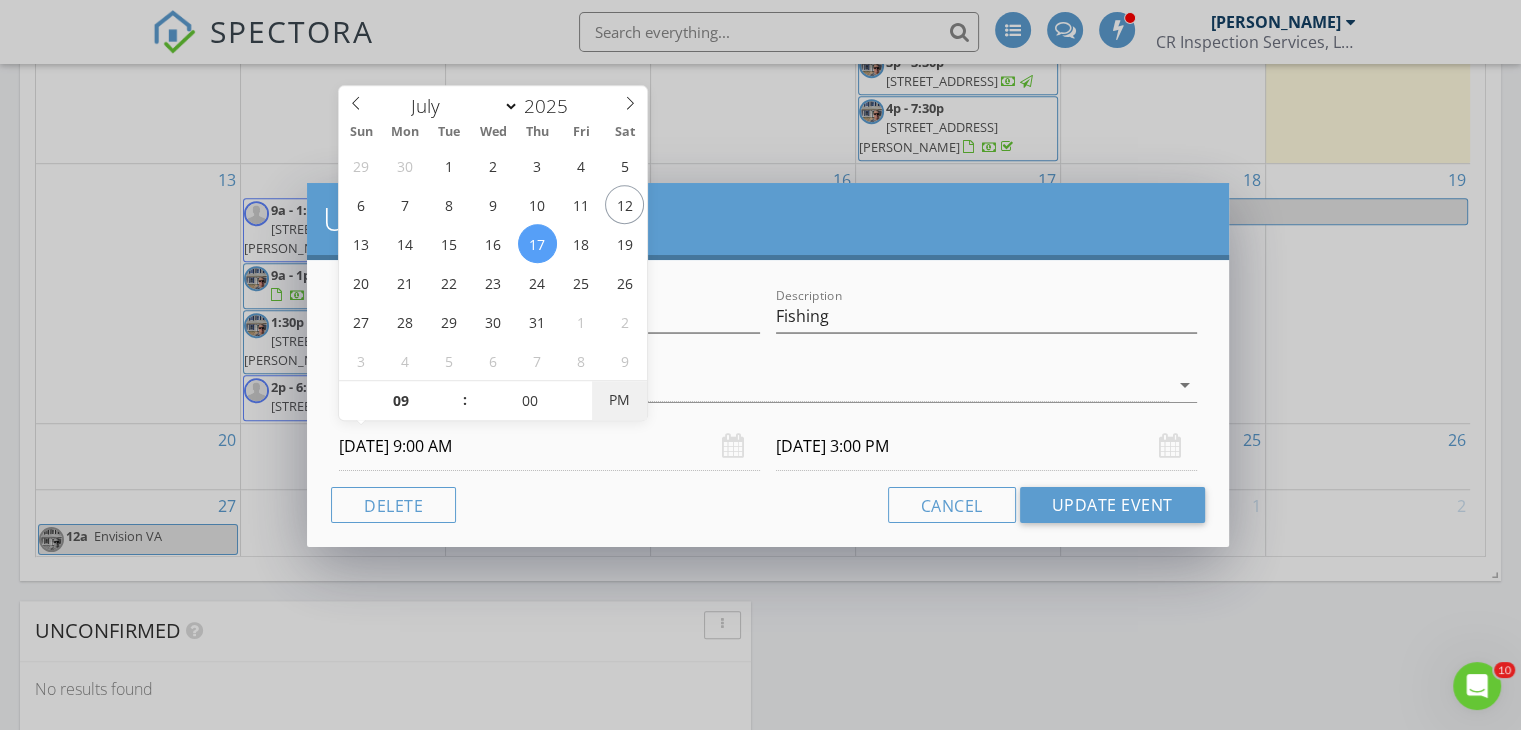 click on "PM" at bounding box center [619, 400] 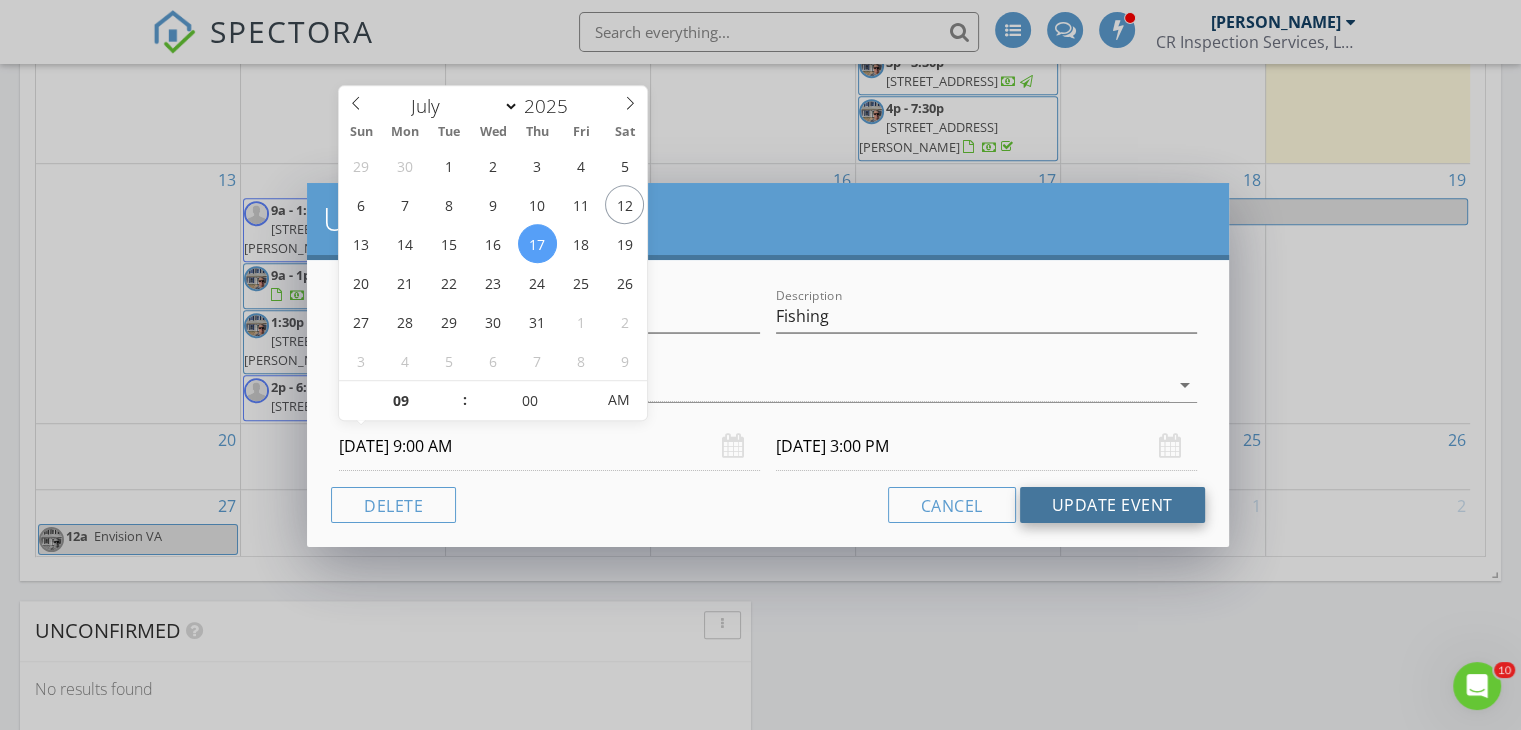 click on "Update Event" at bounding box center [1112, 505] 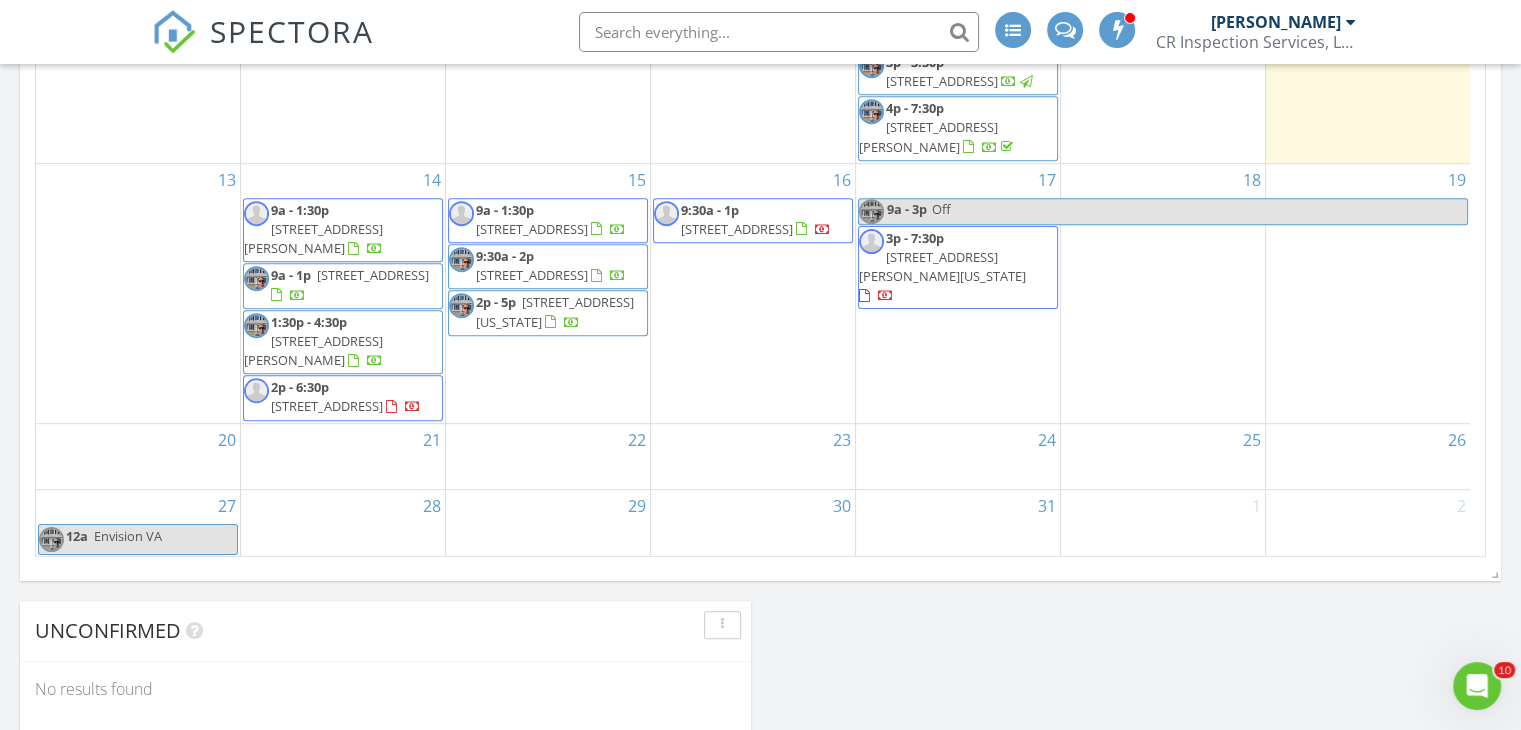 scroll, scrollTop: 1386, scrollLeft: 0, axis: vertical 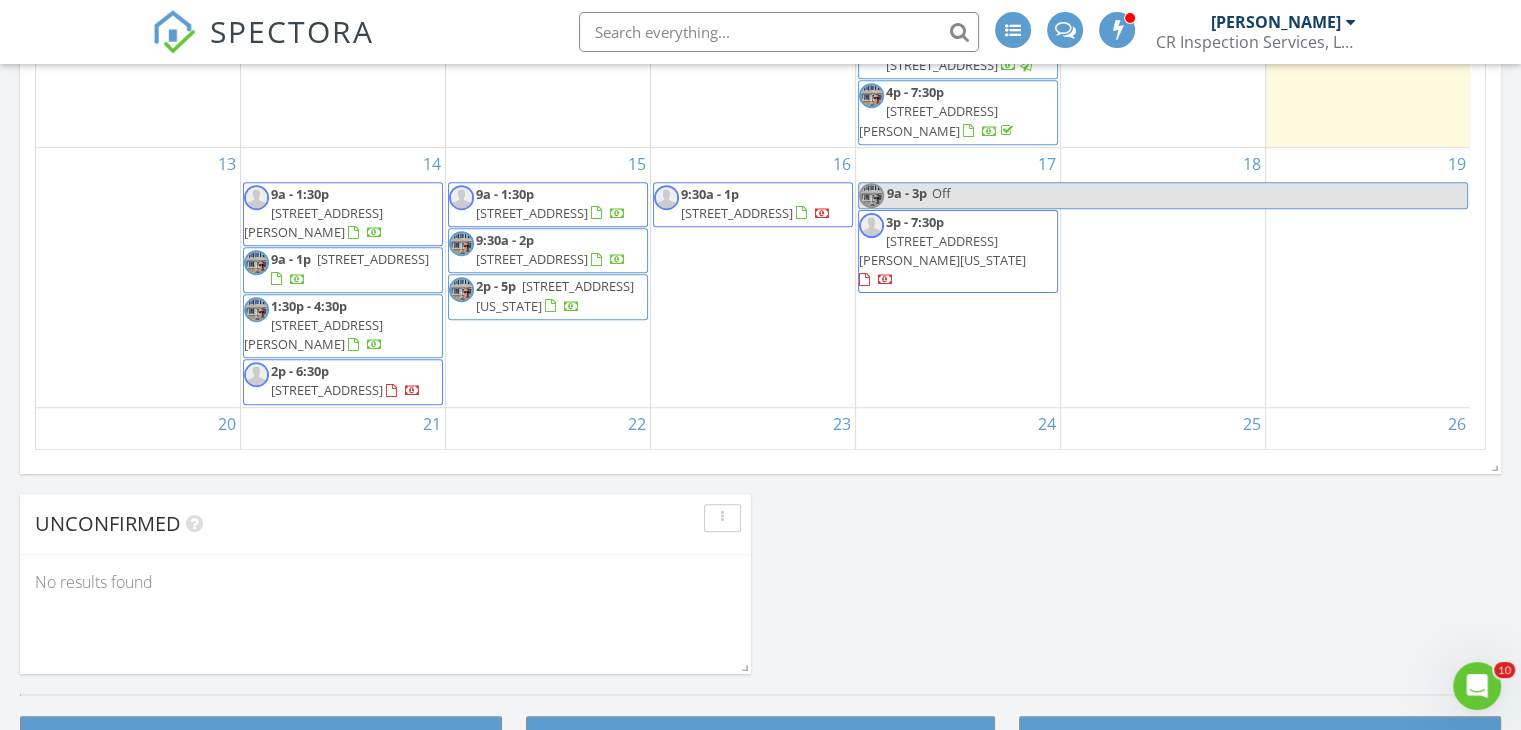 click on "Off" at bounding box center [1199, 195] 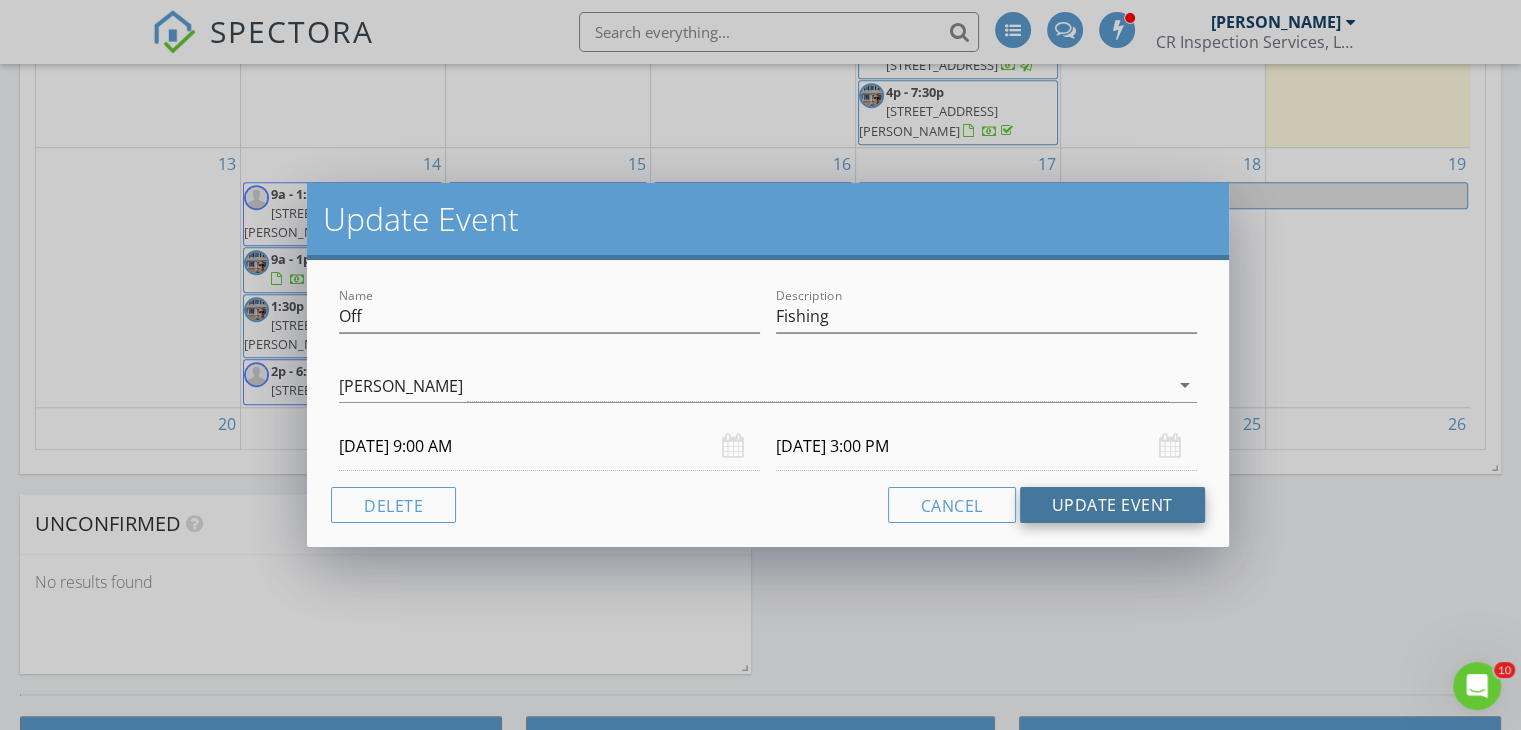 click on "Update Event" at bounding box center (1112, 505) 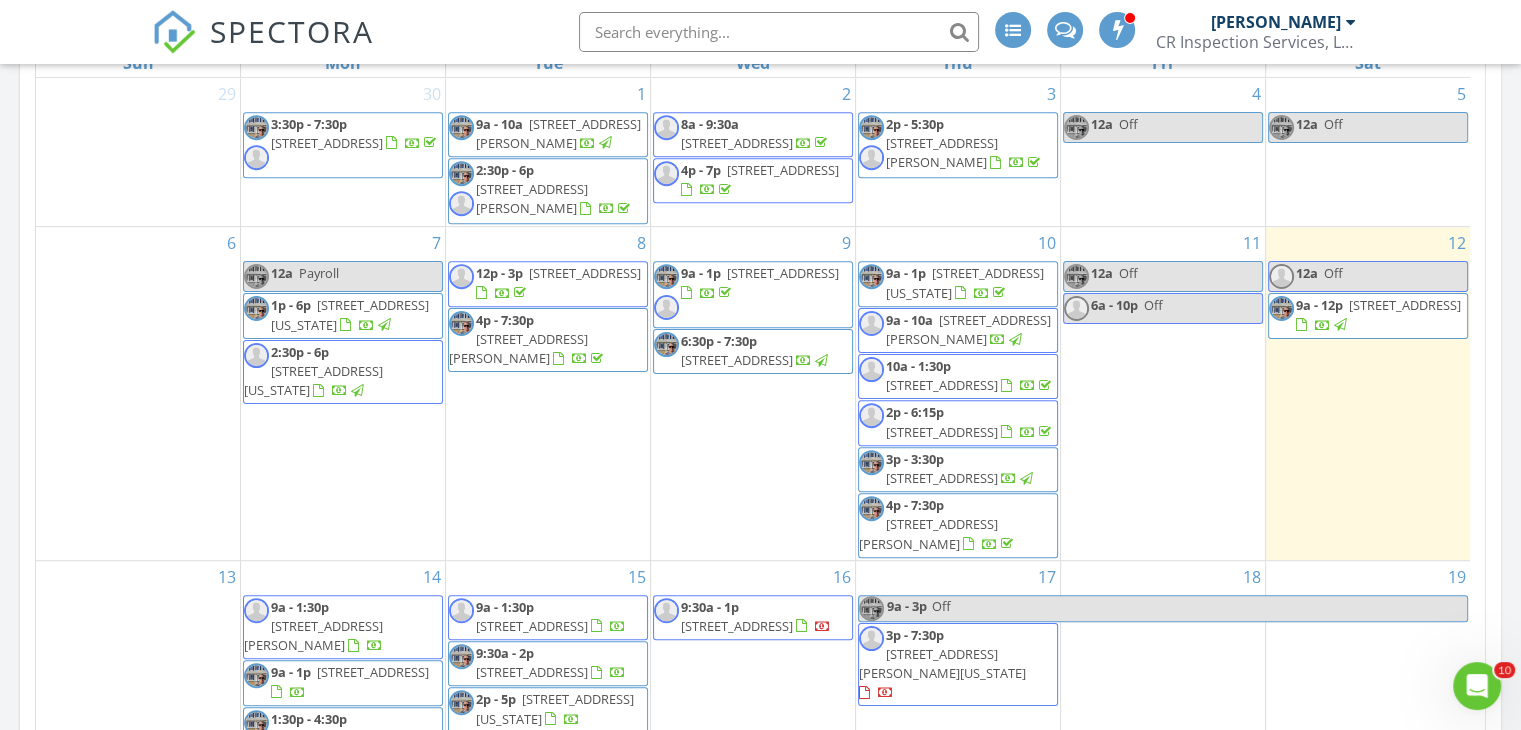 scroll, scrollTop: 946, scrollLeft: 0, axis: vertical 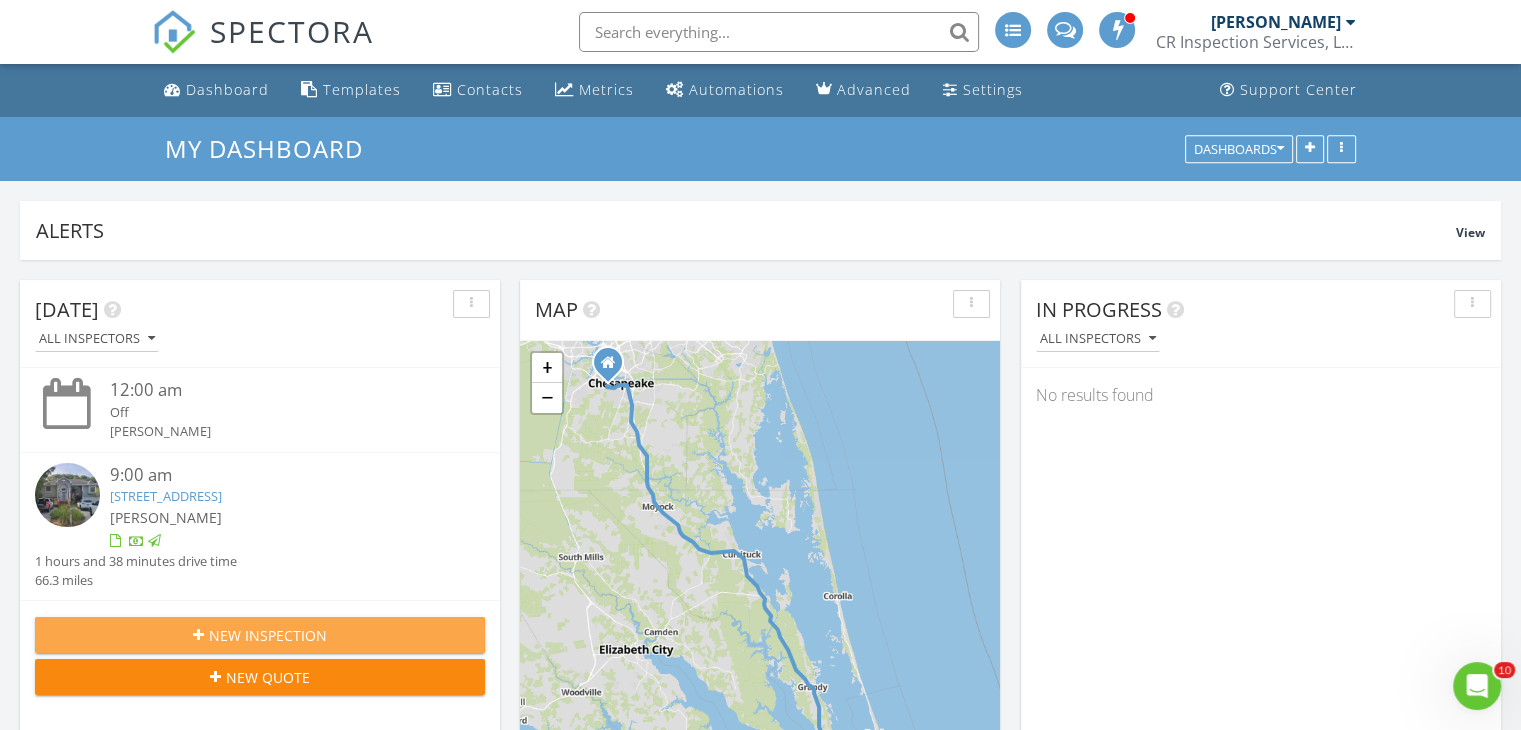 click on "New Inspection" at bounding box center [260, 635] 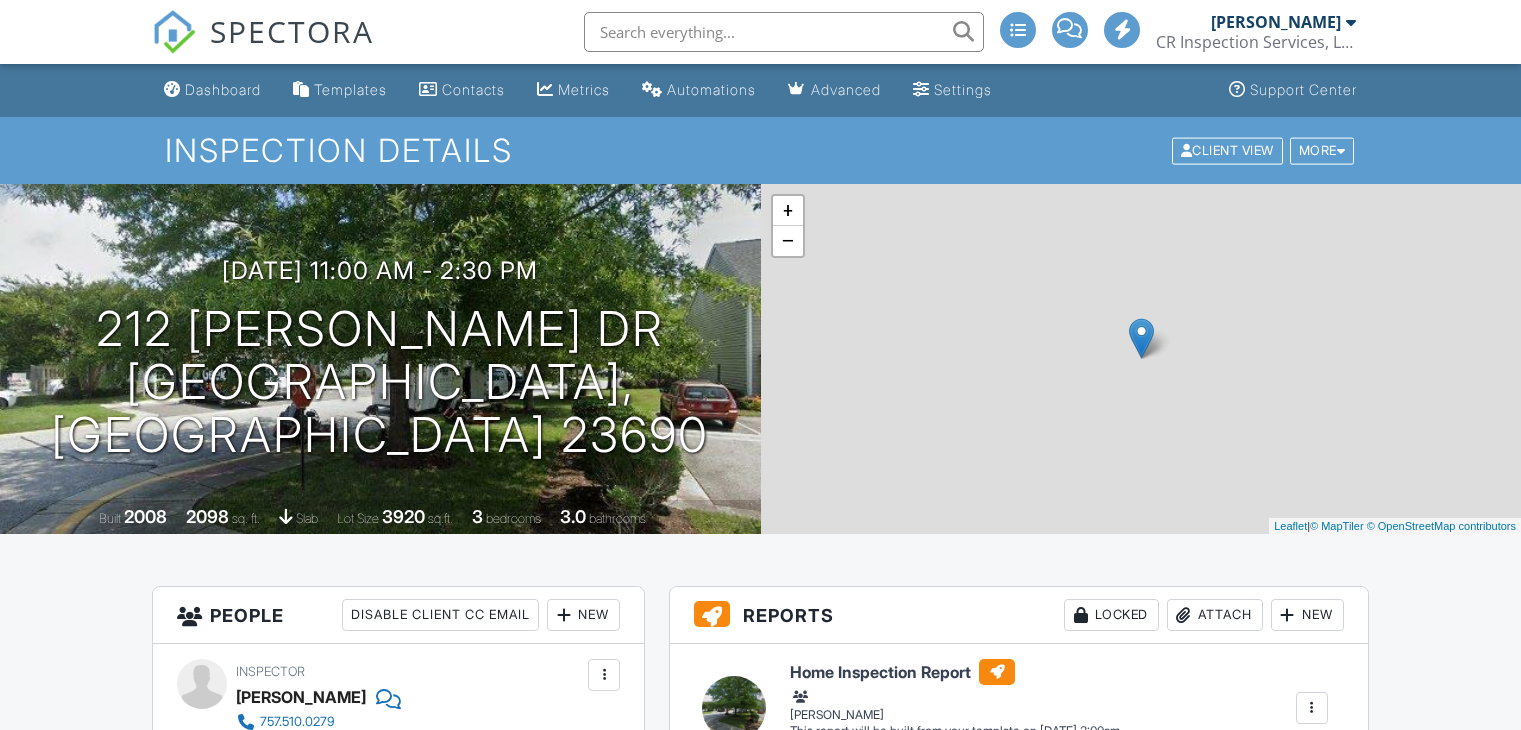scroll, scrollTop: 0, scrollLeft: 0, axis: both 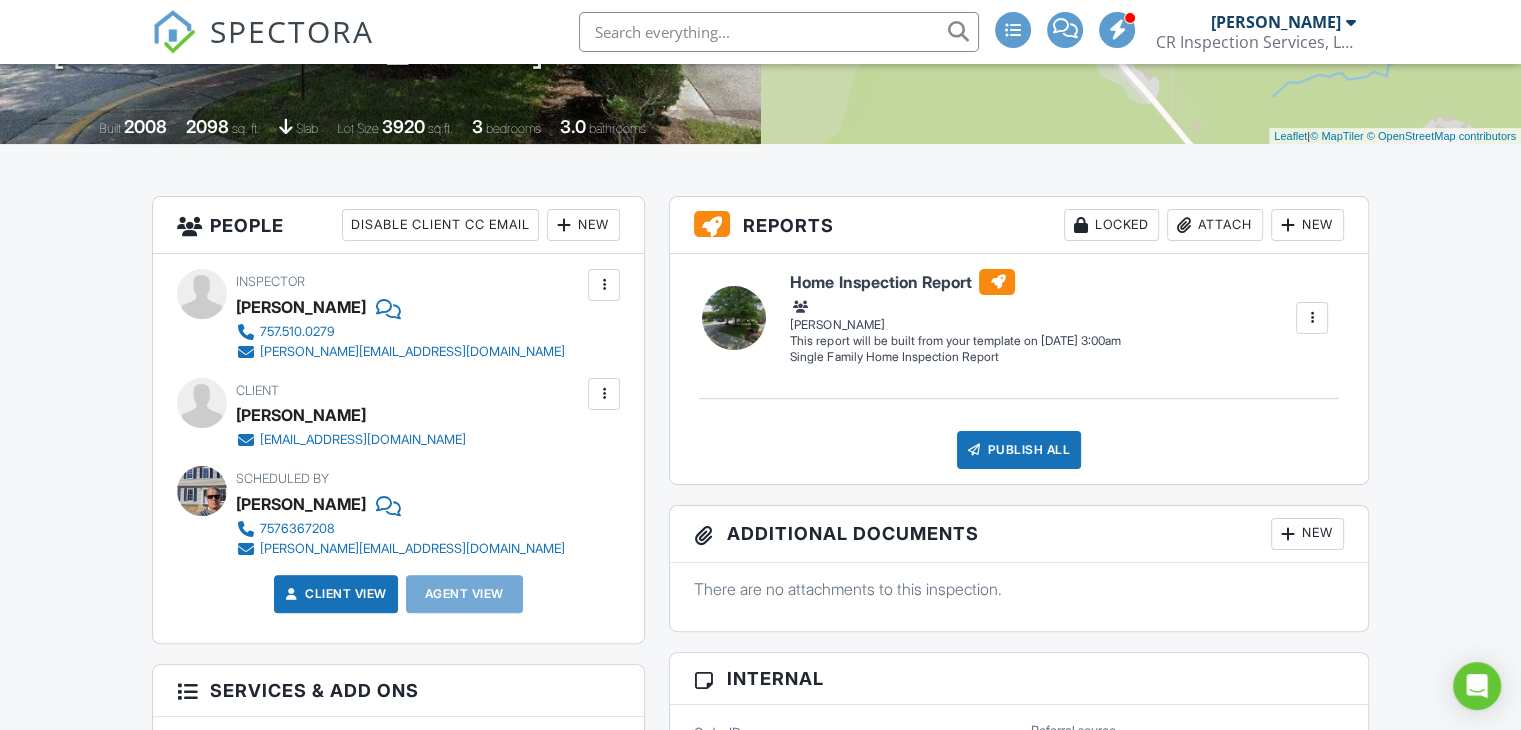 click on "SPECTORA
[PERSON_NAME]
CR Inspection Services, LLC
Role:
Inspector
Change Role
Dashboard
New Inspection
Inspections
Calendar
Template Editor
Contacts
Automations
Team
Metrics
Payments
Data Exports
Billing
Conversations
Tasks
Reporting
Advanced
Equipment
Settings
What's New
Sign Out
Change Active Role
Your account has more than one possible role. Please choose how you'd like to view the site:
Company/Agency
City
Role
Dashboard
Templates
Contacts
Metrics
Automations
Advanced
Settings
Support Center
Inspection Details
Client View
More" at bounding box center (760, 928) 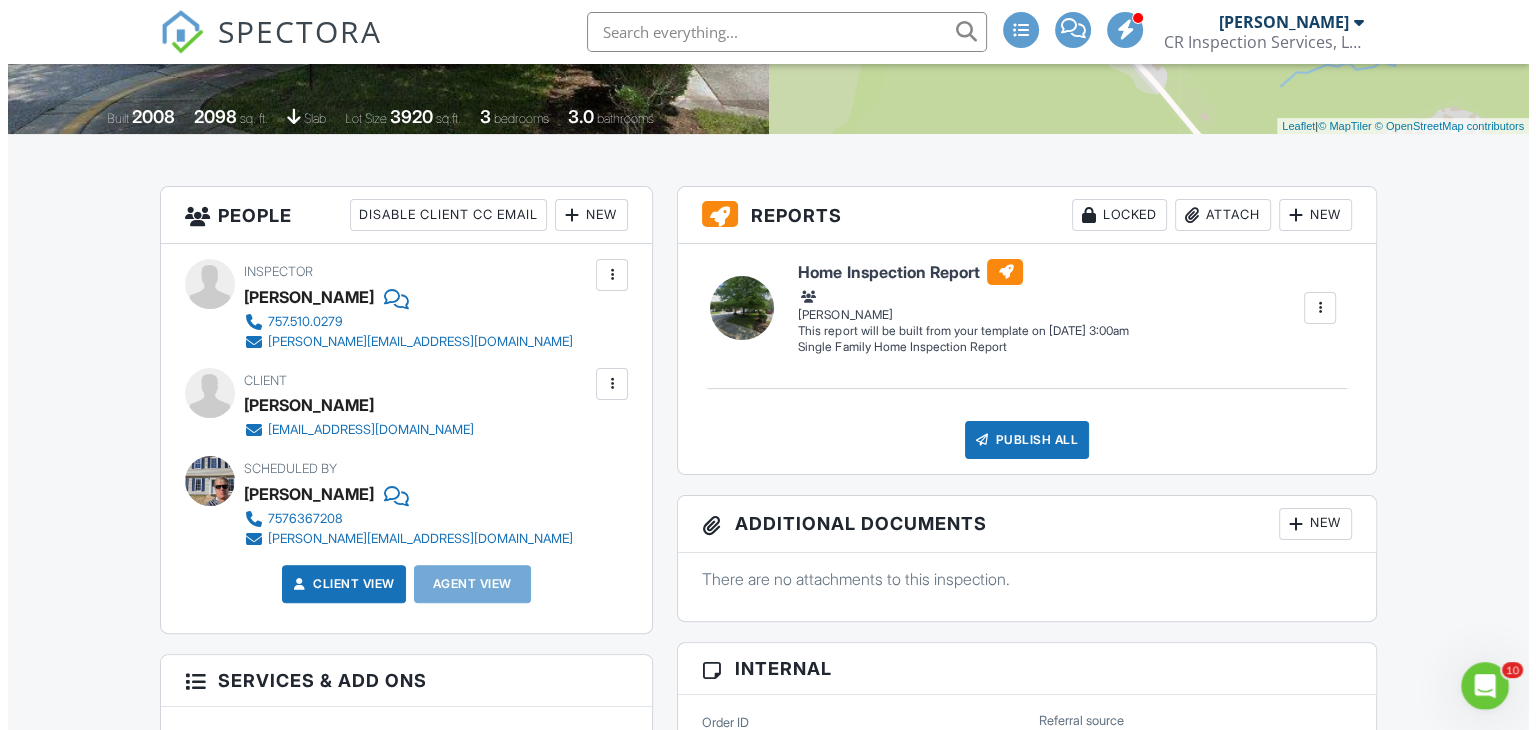 scroll, scrollTop: 0, scrollLeft: 0, axis: both 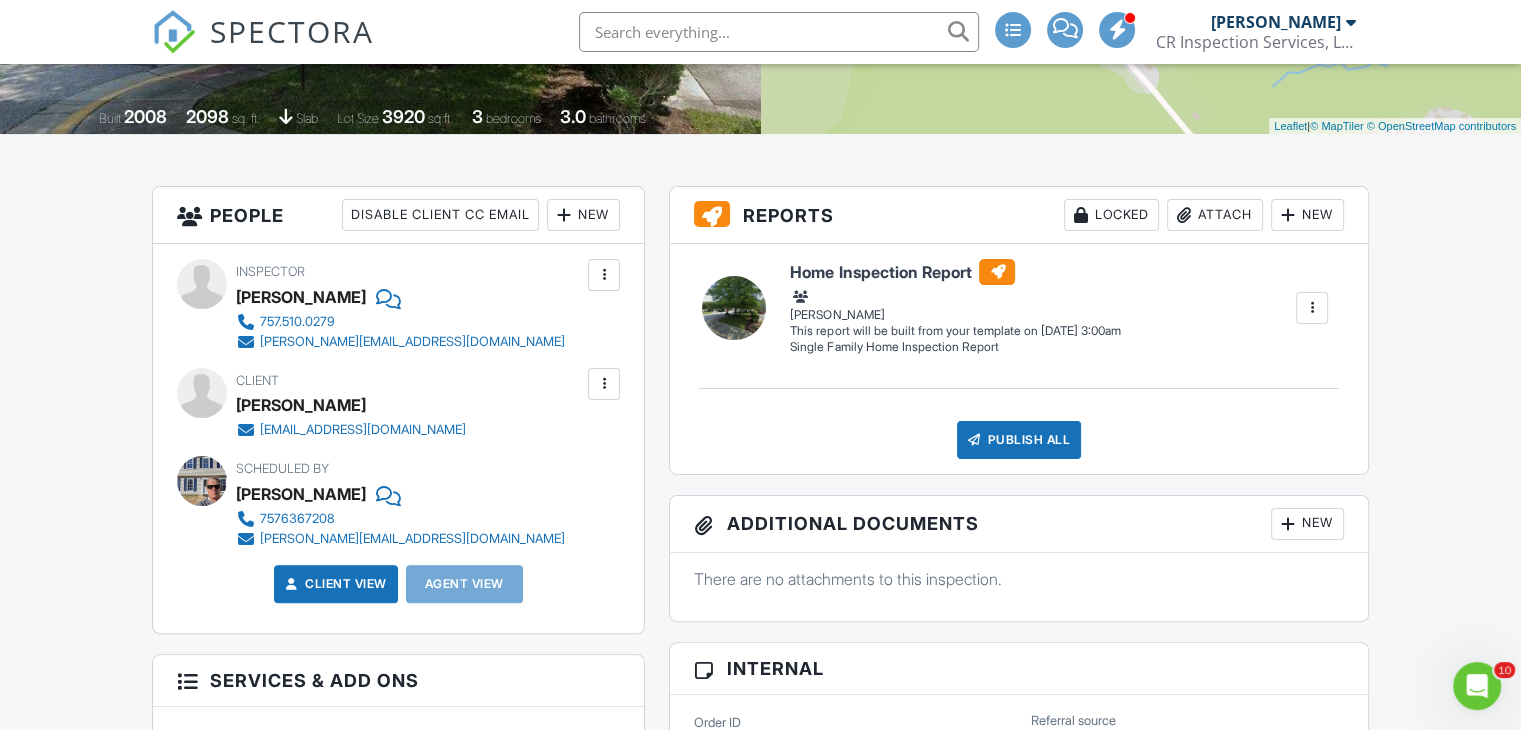 click on "New" at bounding box center (583, 215) 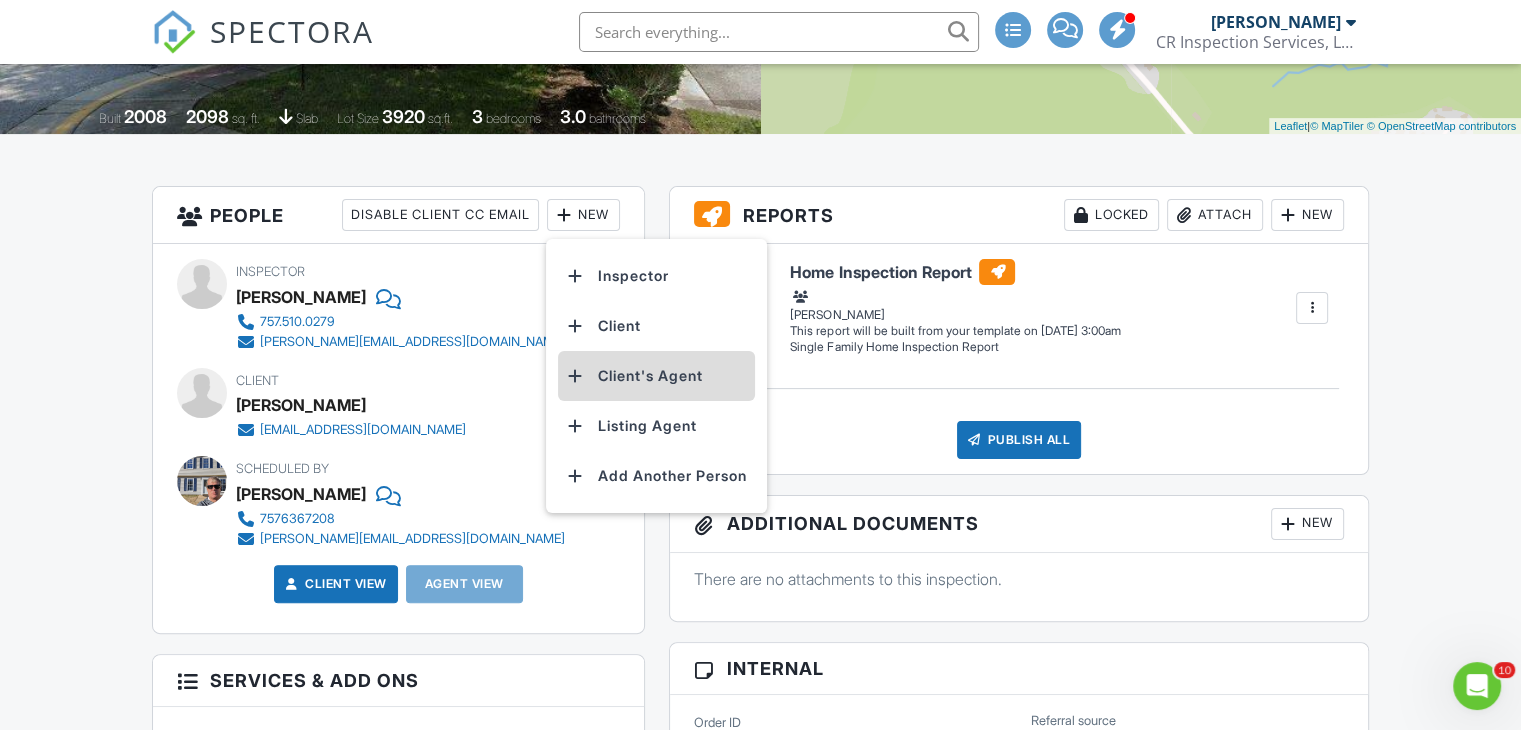 click on "Client's Agent" at bounding box center [656, 376] 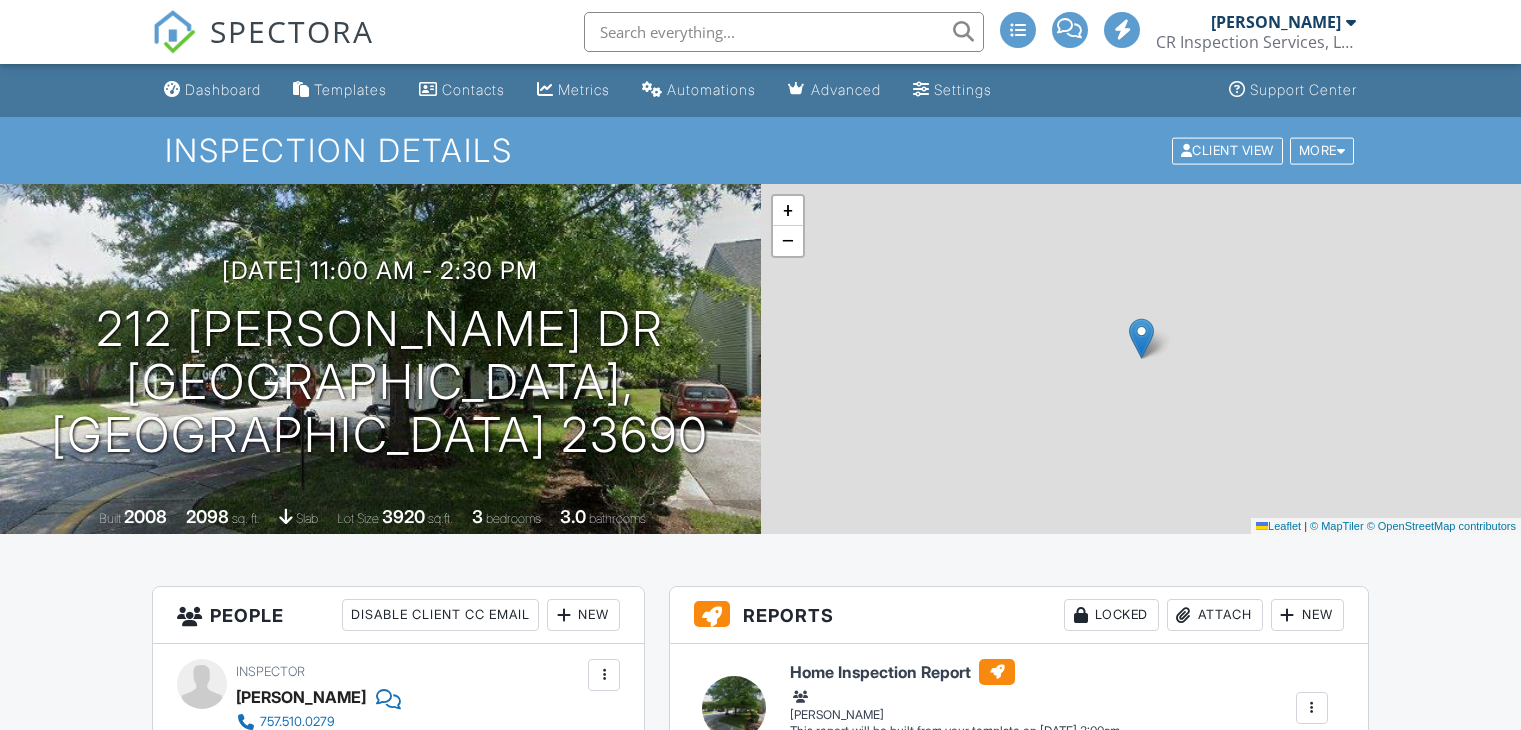 scroll, scrollTop: 349, scrollLeft: 0, axis: vertical 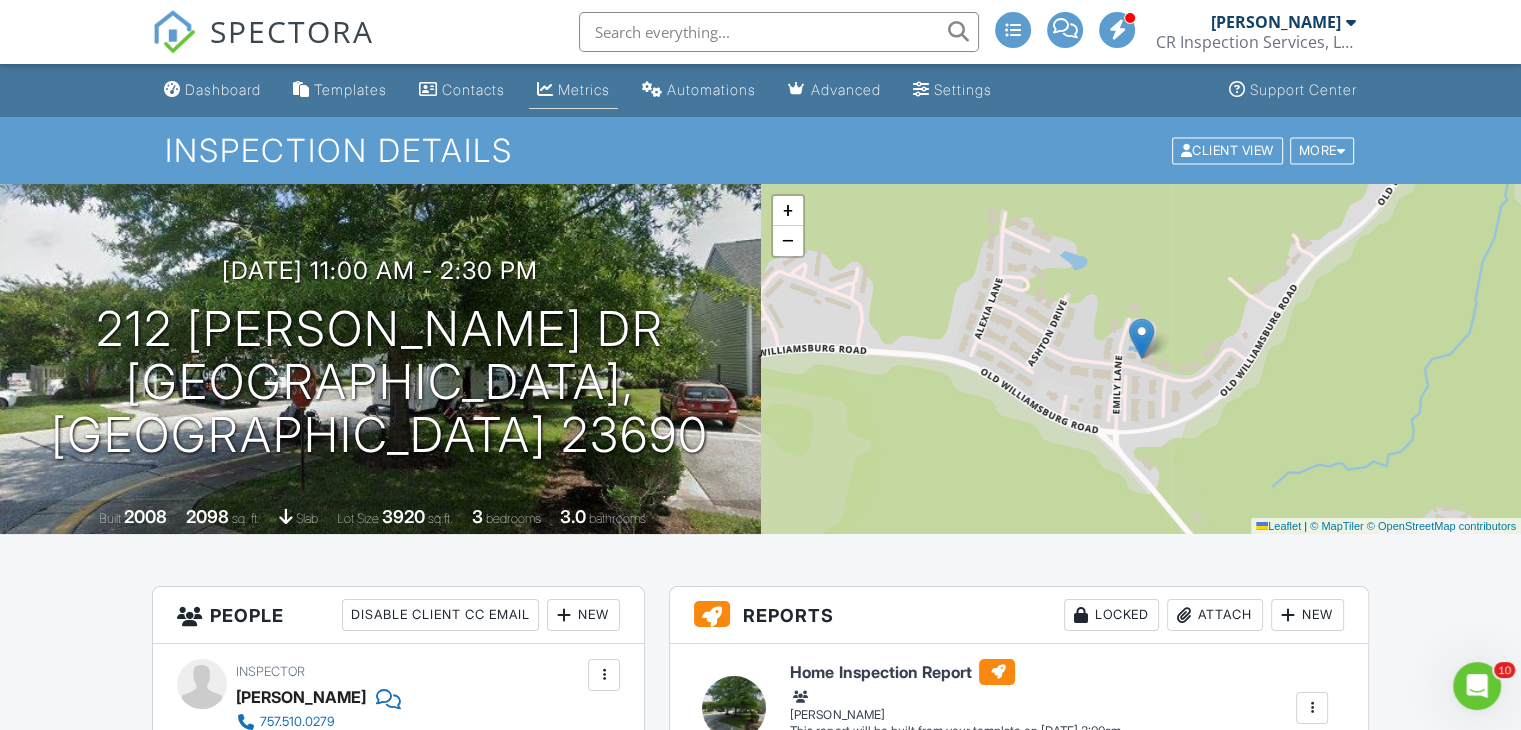 click on "Metrics" at bounding box center [584, 89] 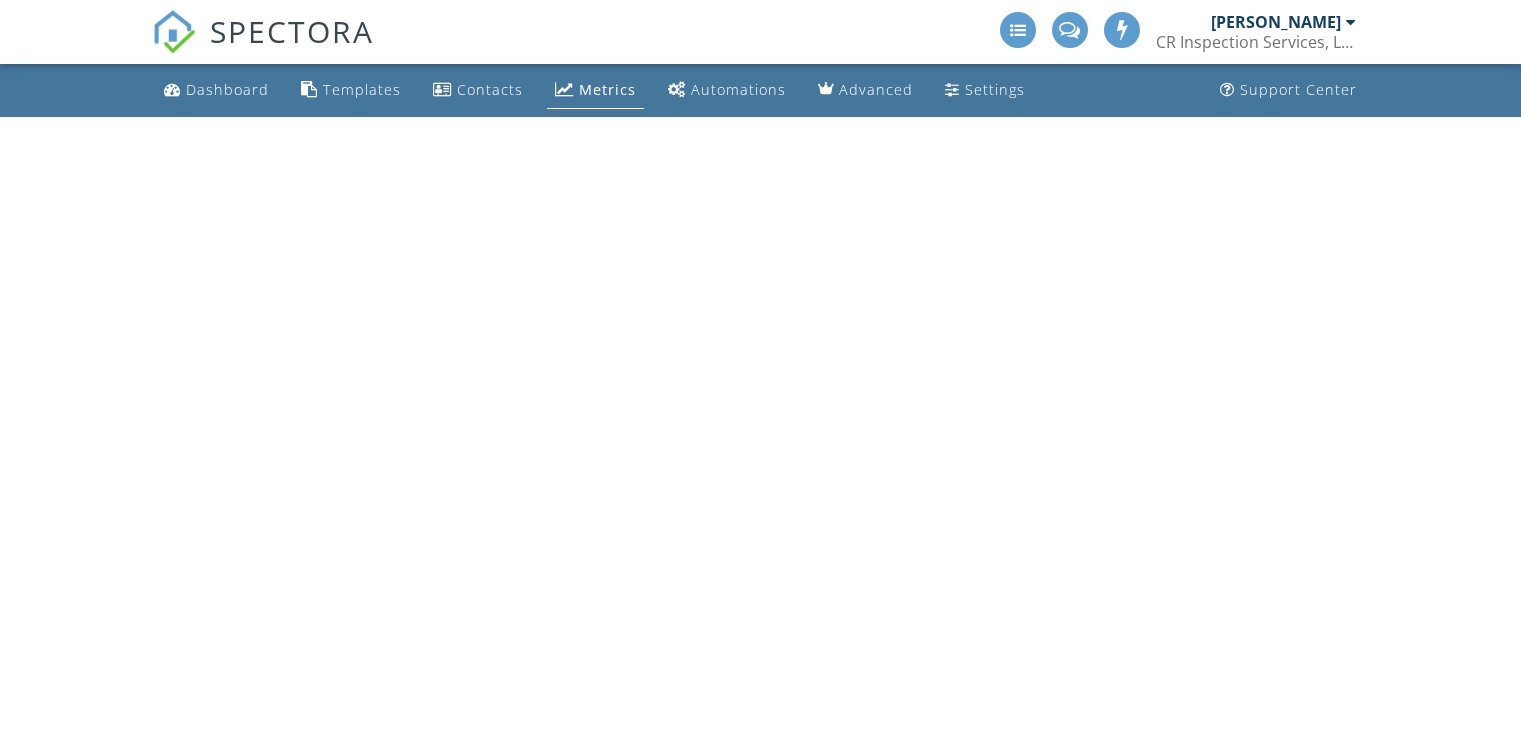 scroll, scrollTop: 0, scrollLeft: 0, axis: both 